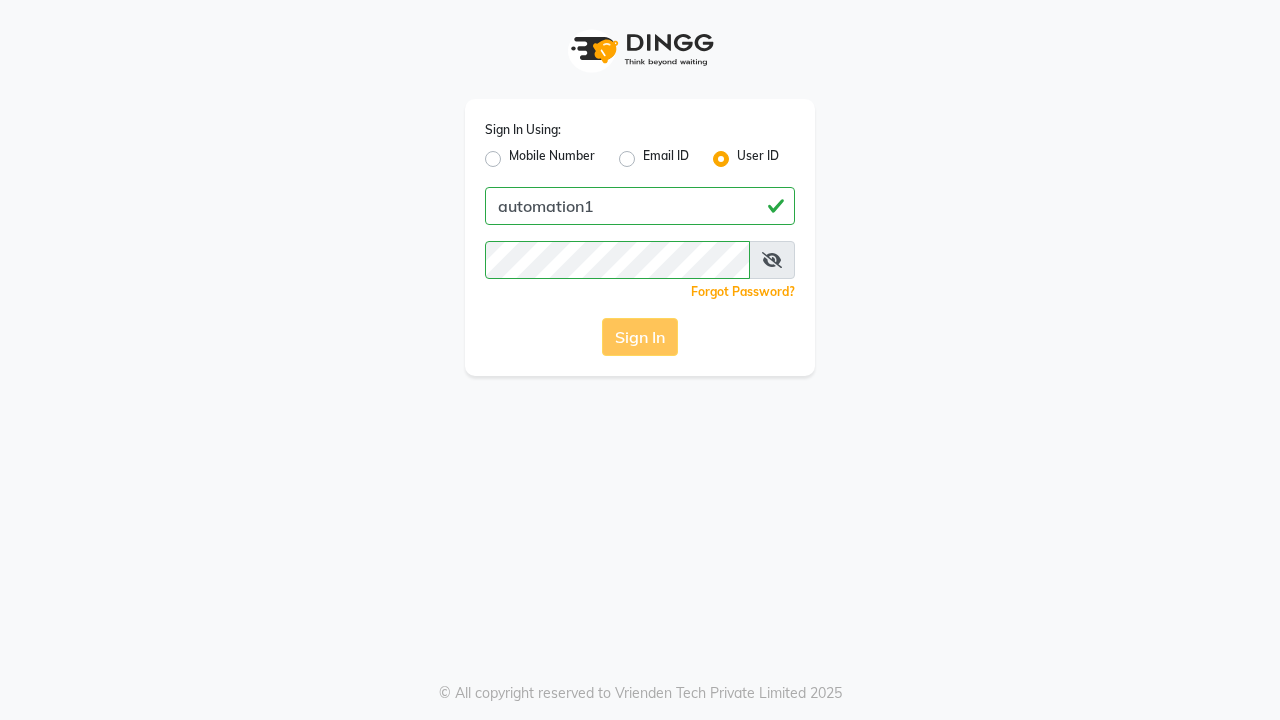scroll, scrollTop: 0, scrollLeft: 0, axis: both 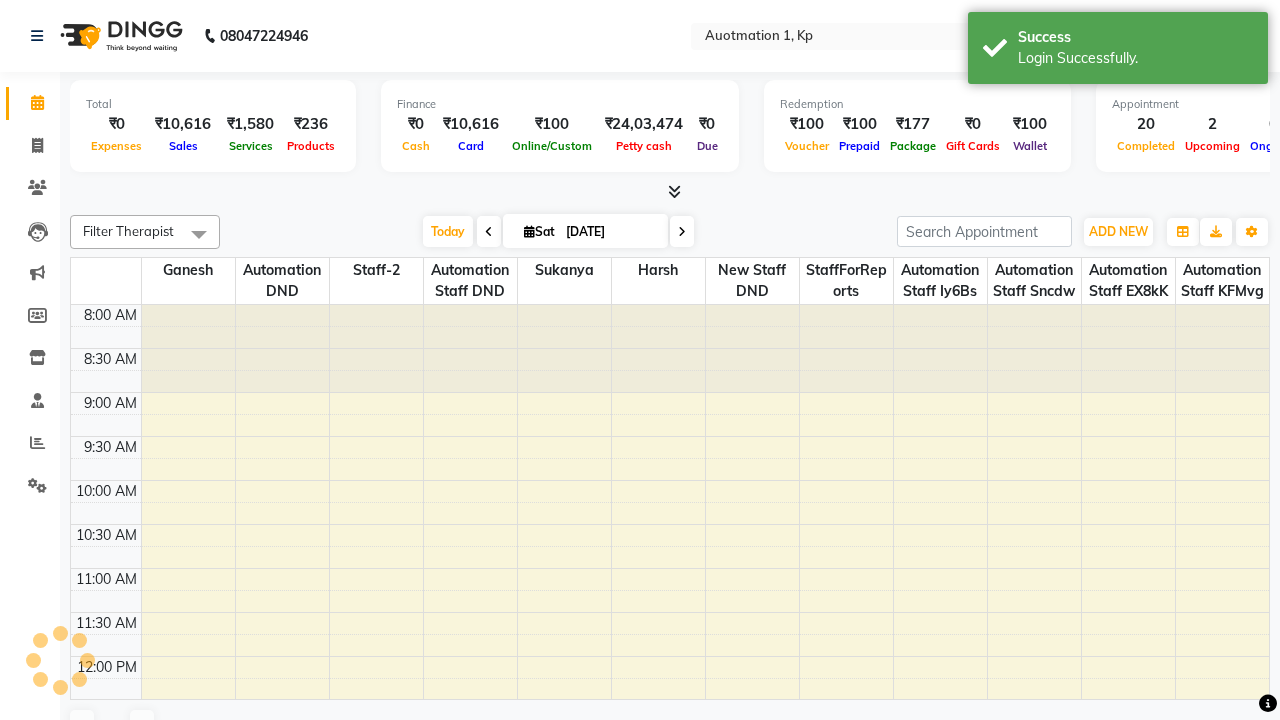 select on "en" 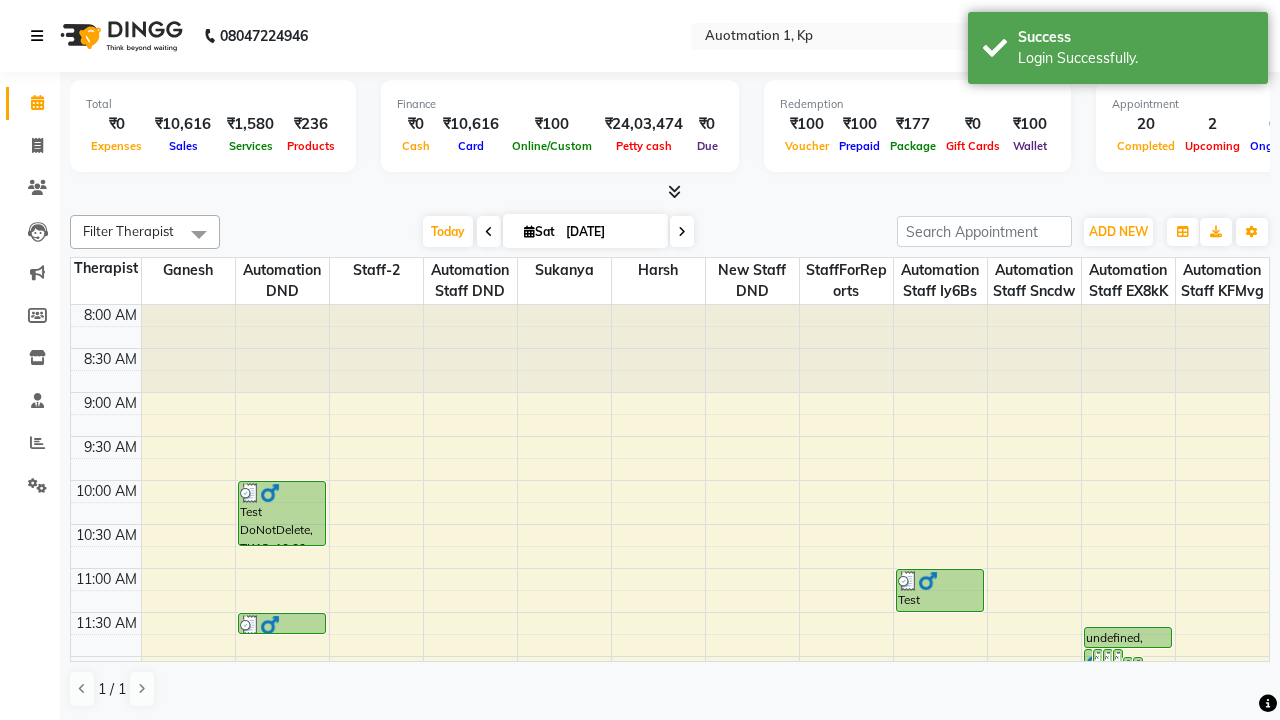 click at bounding box center [37, 36] 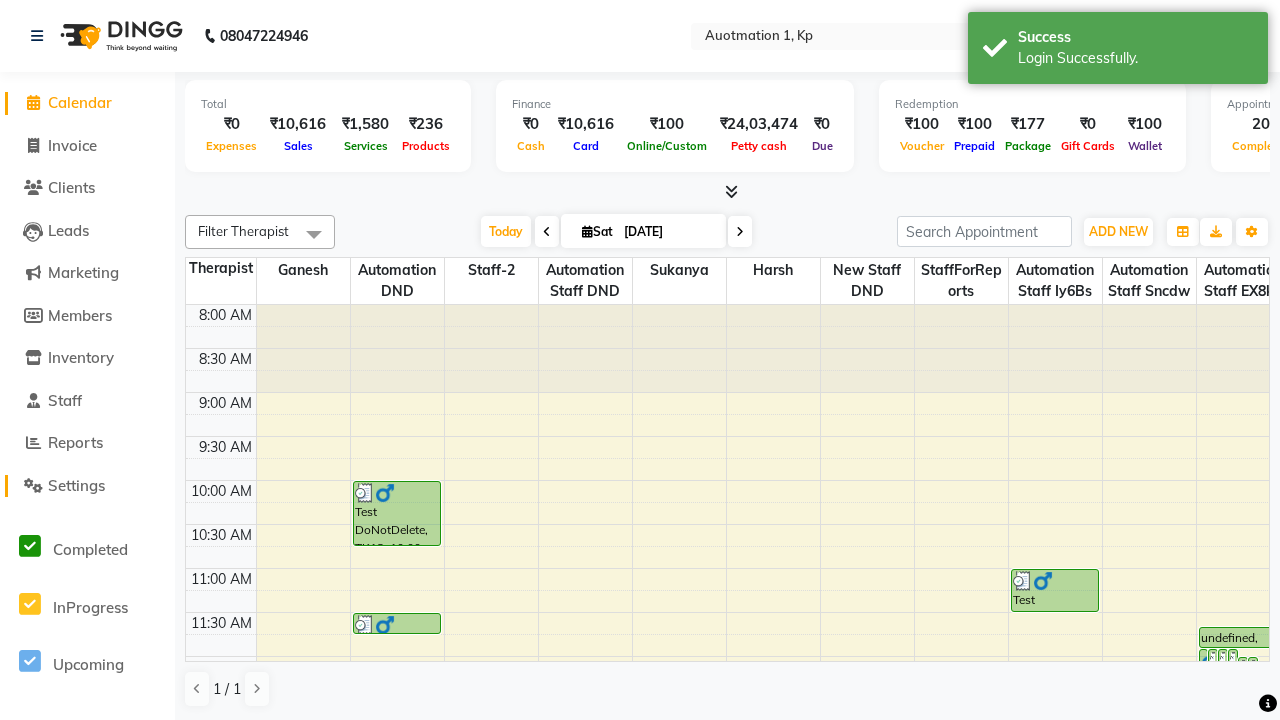click on "Settings" 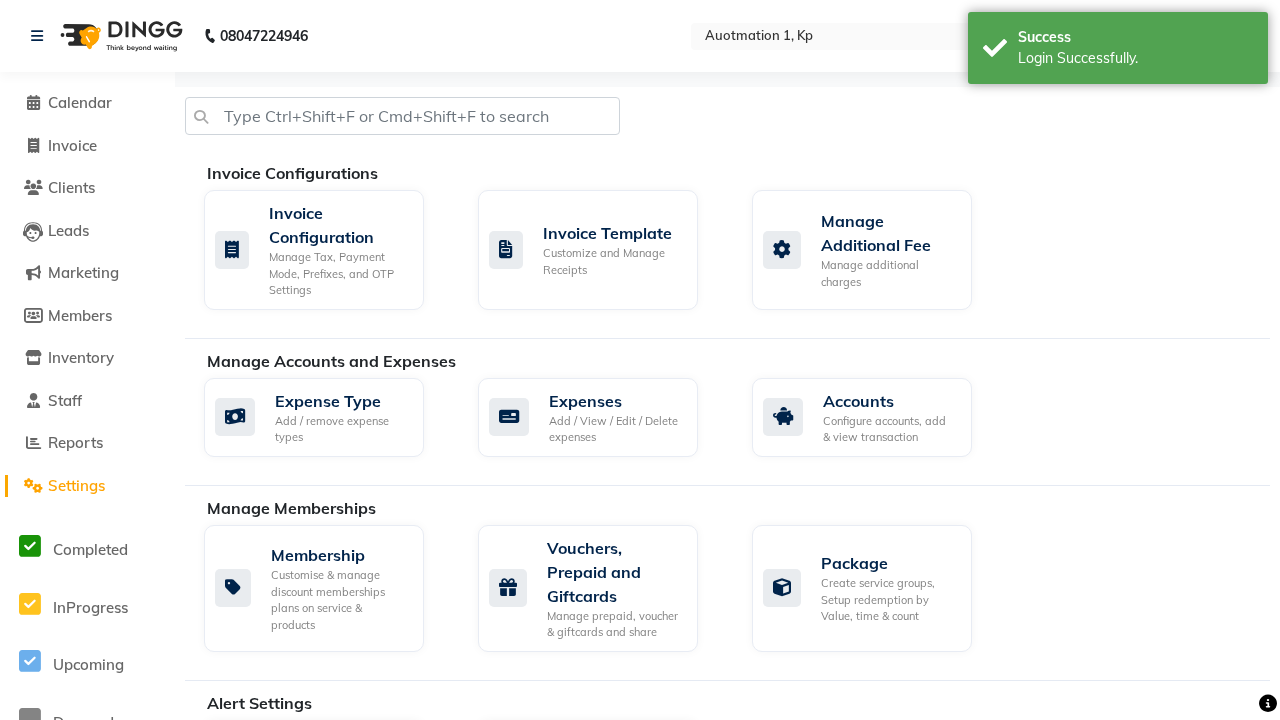 click on "Business Hours" 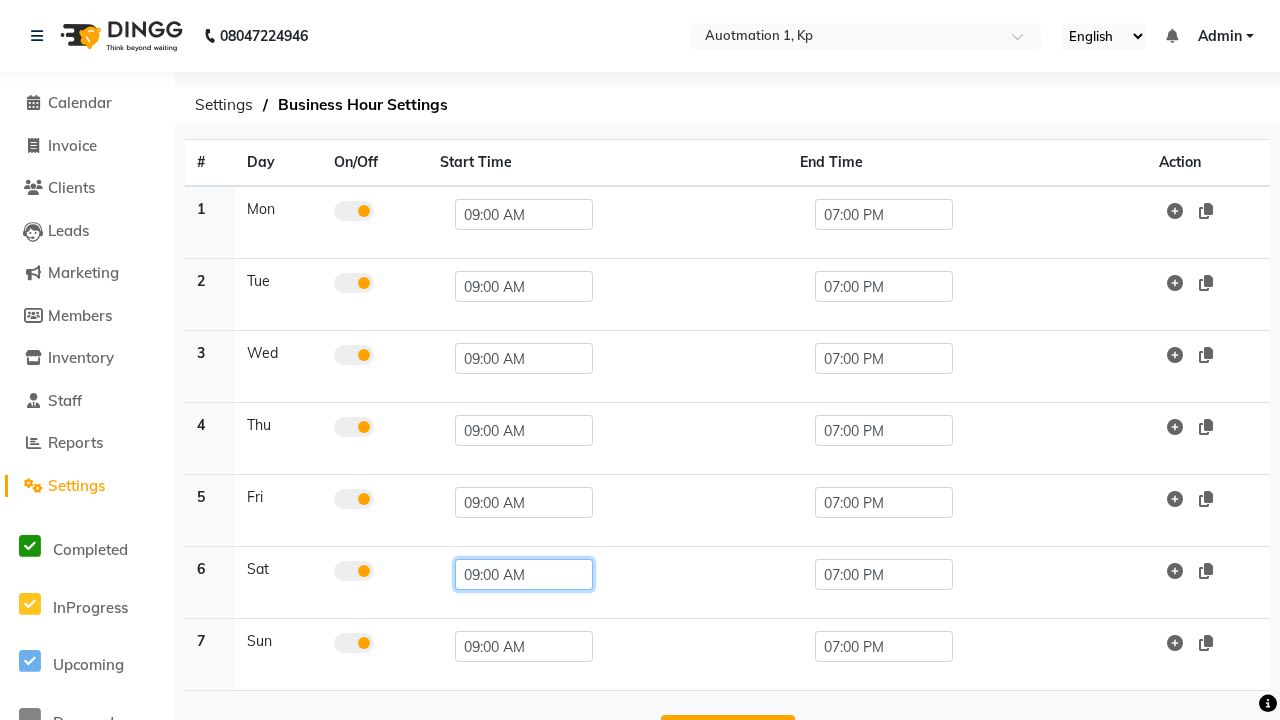 click on "09:00 AM" 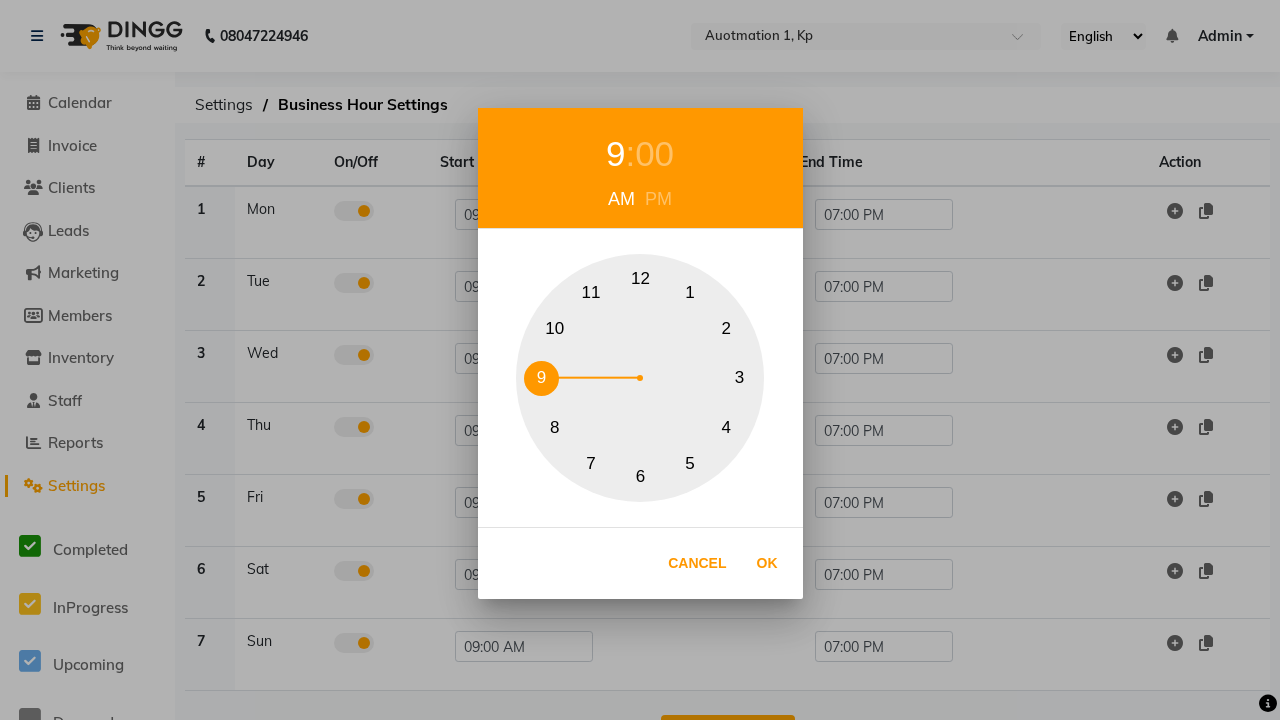 click on "10" at bounding box center [554, 328] 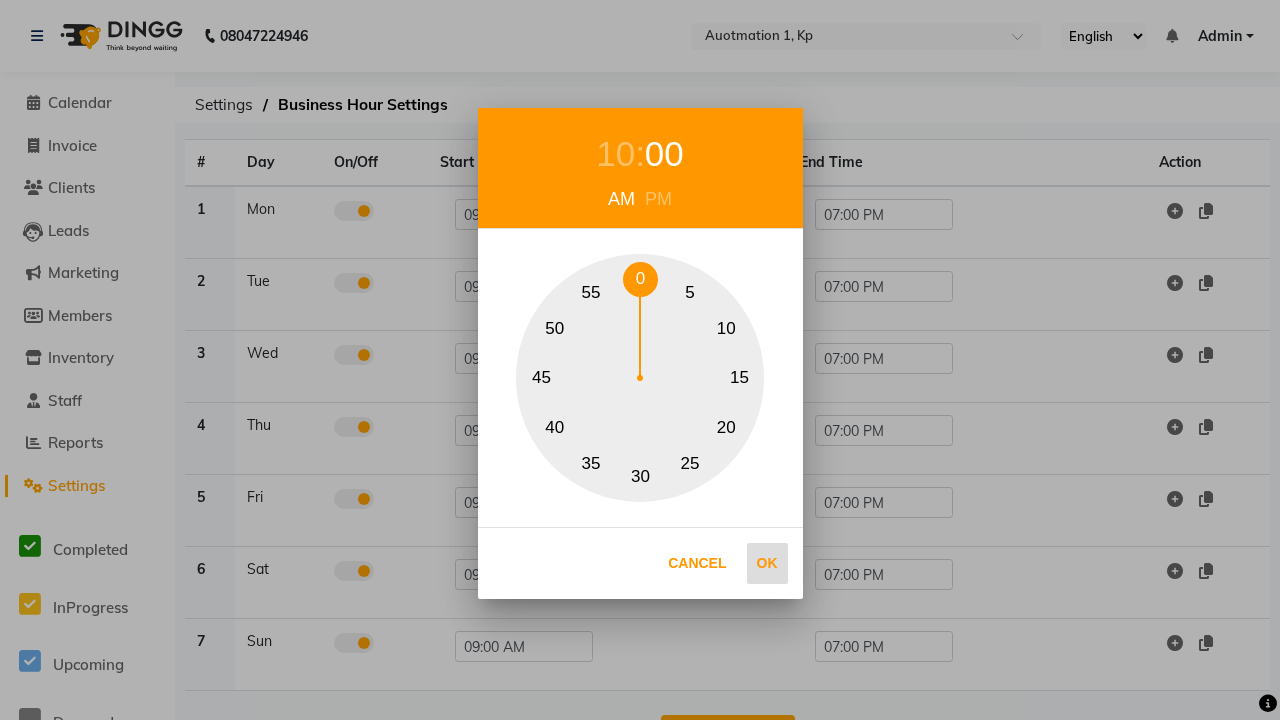 click on "0" at bounding box center [640, 279] 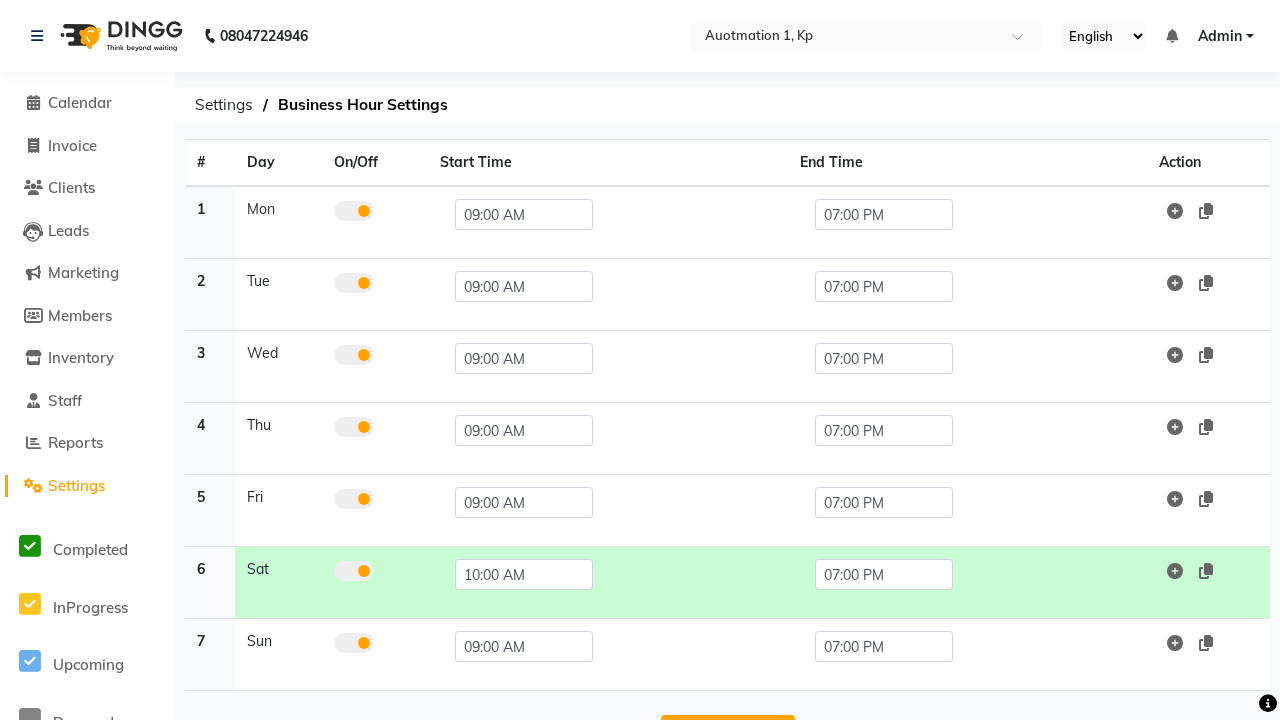 scroll, scrollTop: 63, scrollLeft: 0, axis: vertical 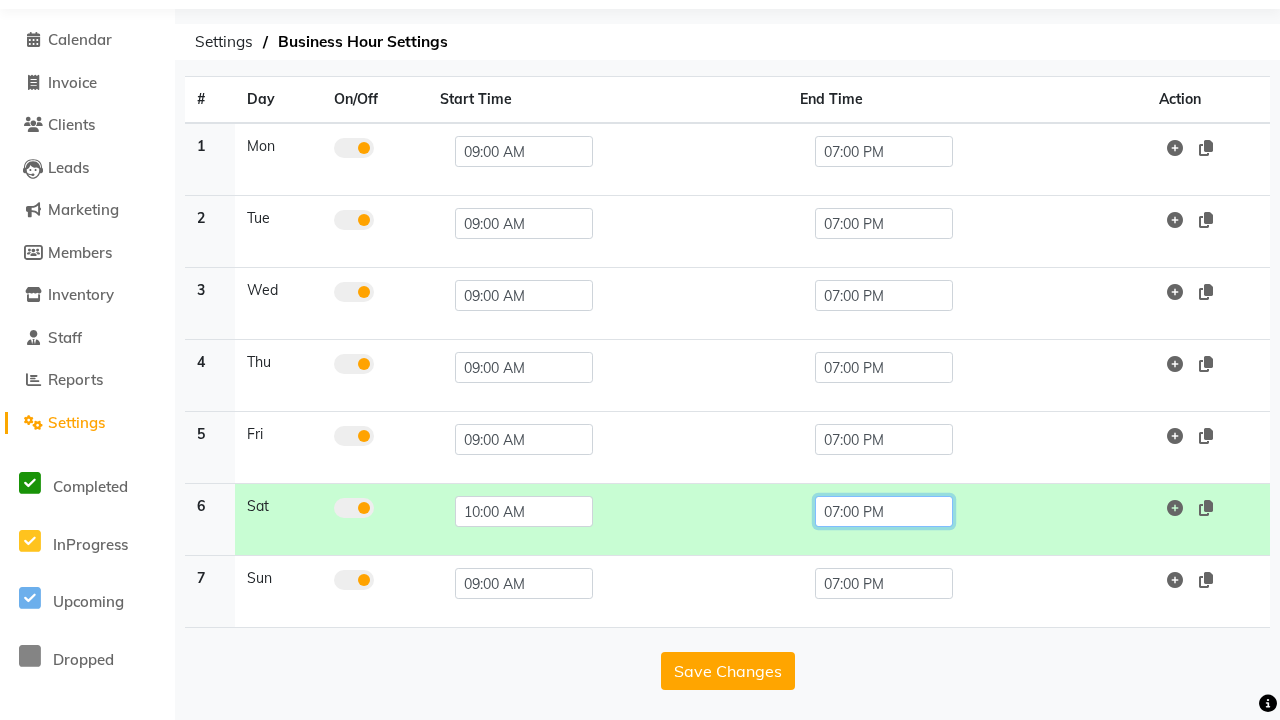 click on "07:00 PM" 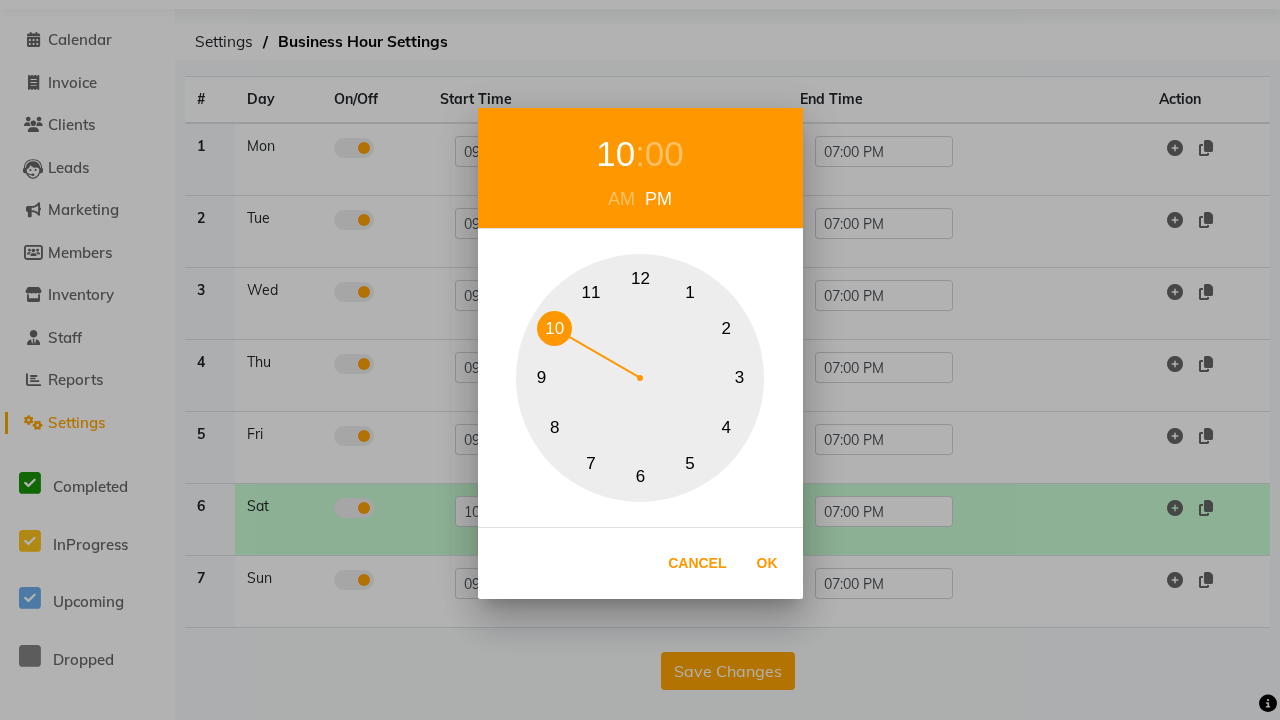 click on "00" at bounding box center [664, 154] 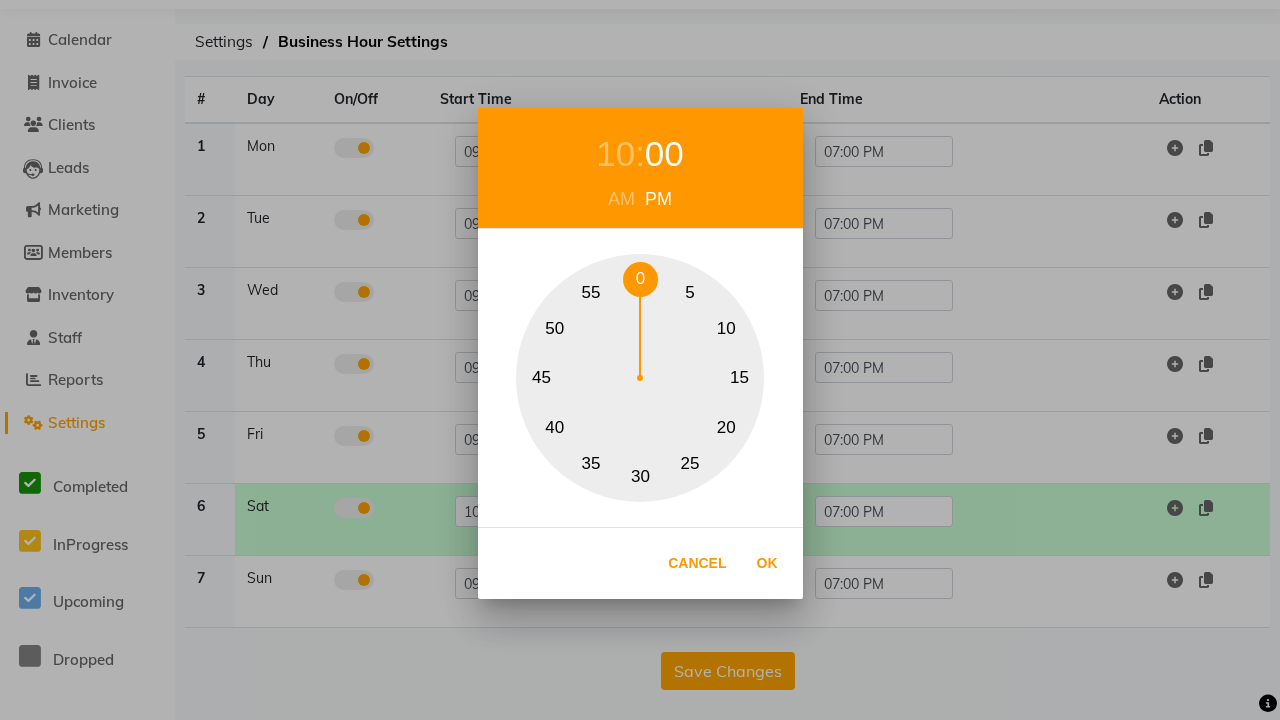click on "0" at bounding box center (640, 279) 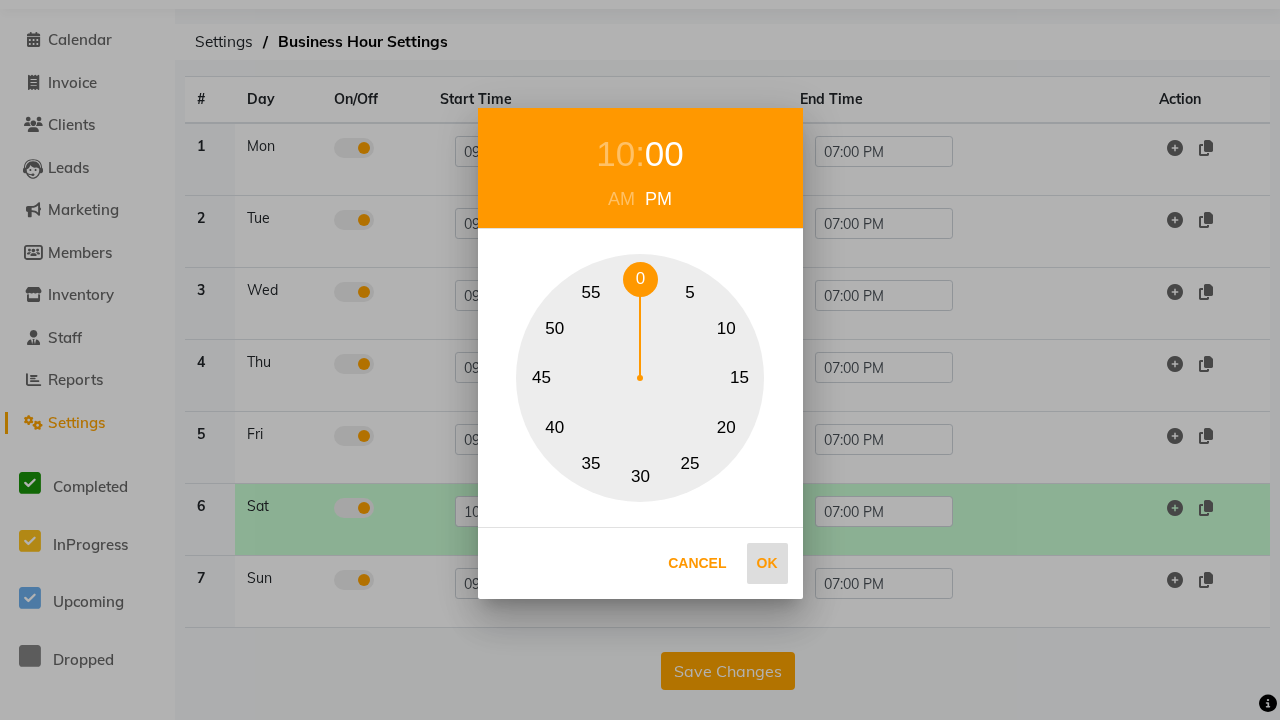 click on "Ok" at bounding box center [767, 563] 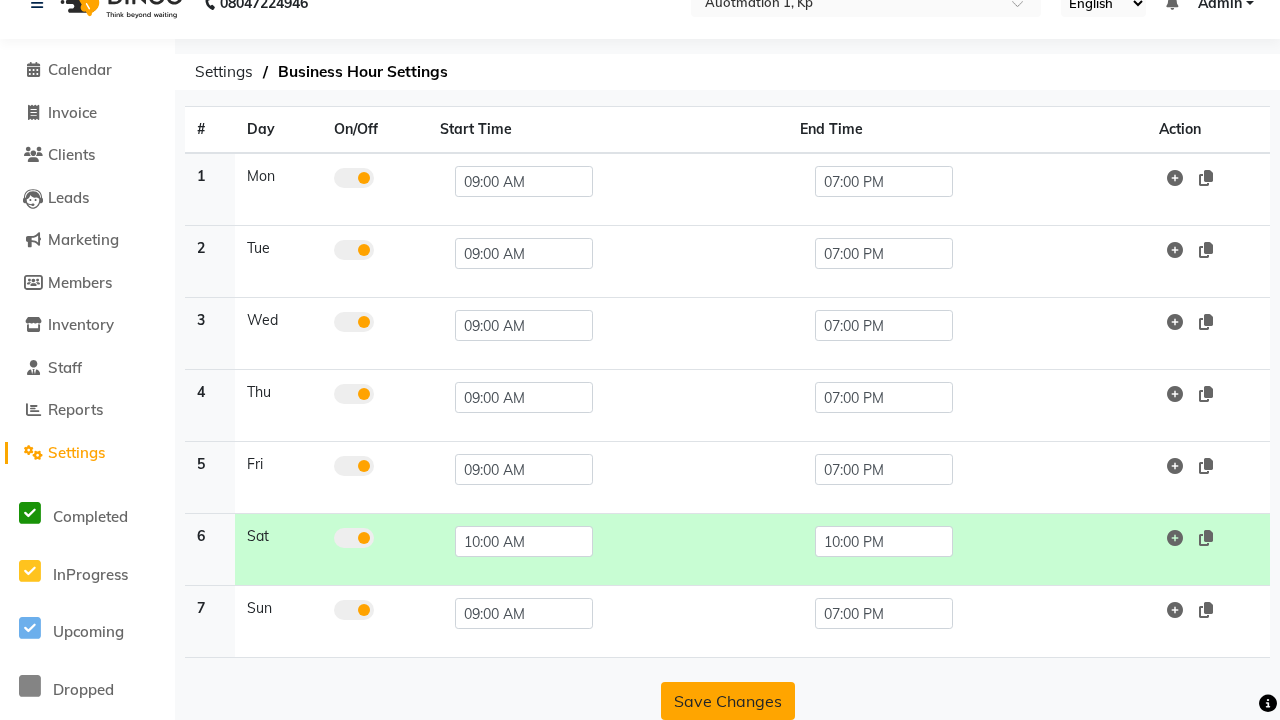 click on "Save Changes" 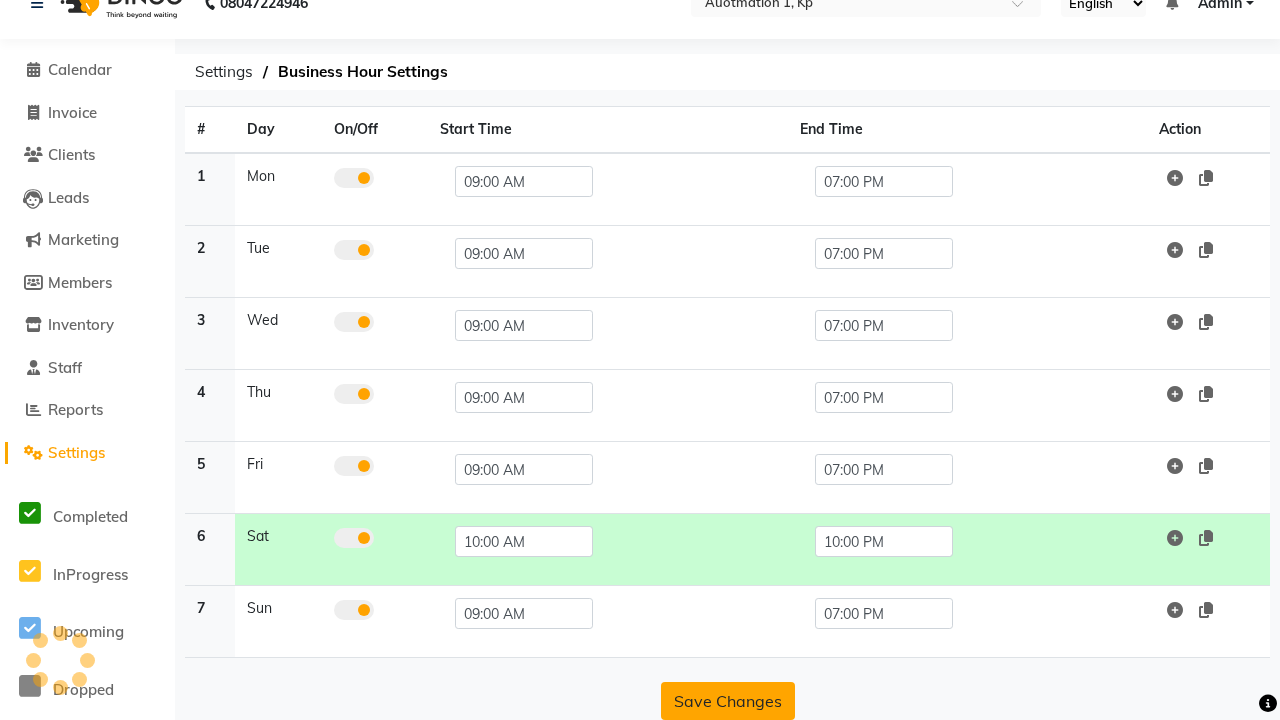 scroll, scrollTop: 63, scrollLeft: 0, axis: vertical 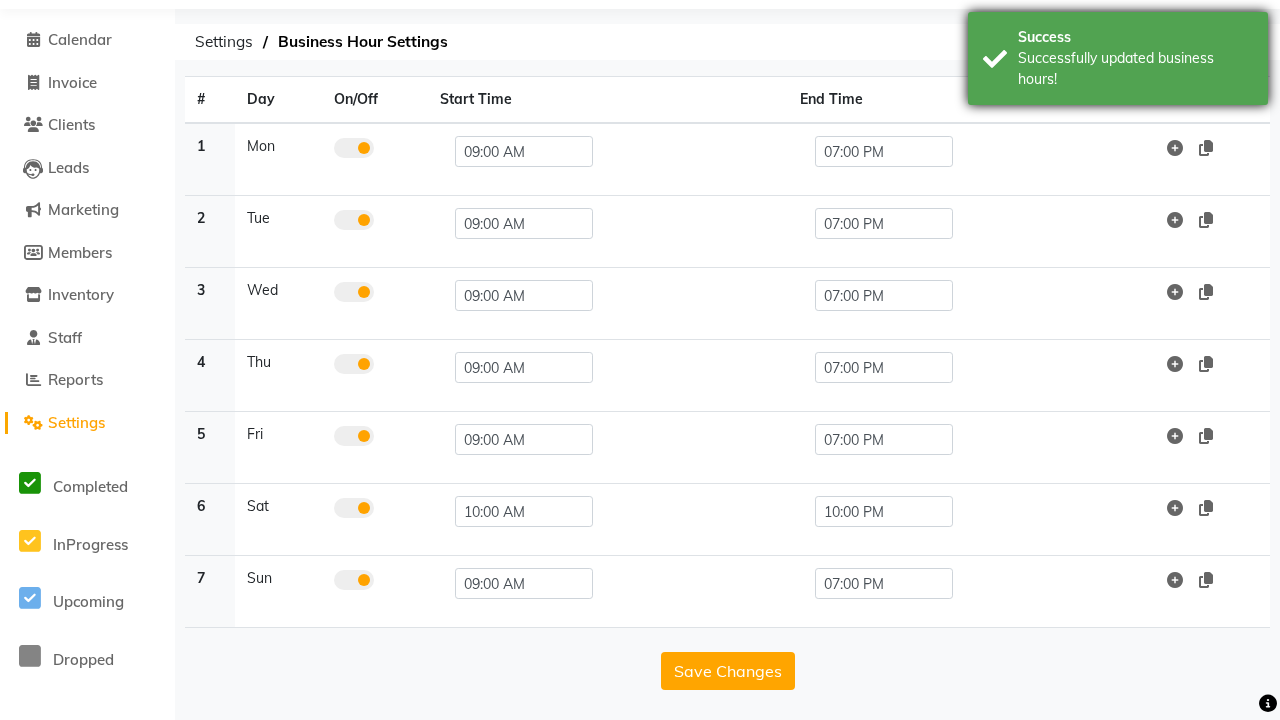 click on "Successfully updated business hours!" at bounding box center [1135, 69] 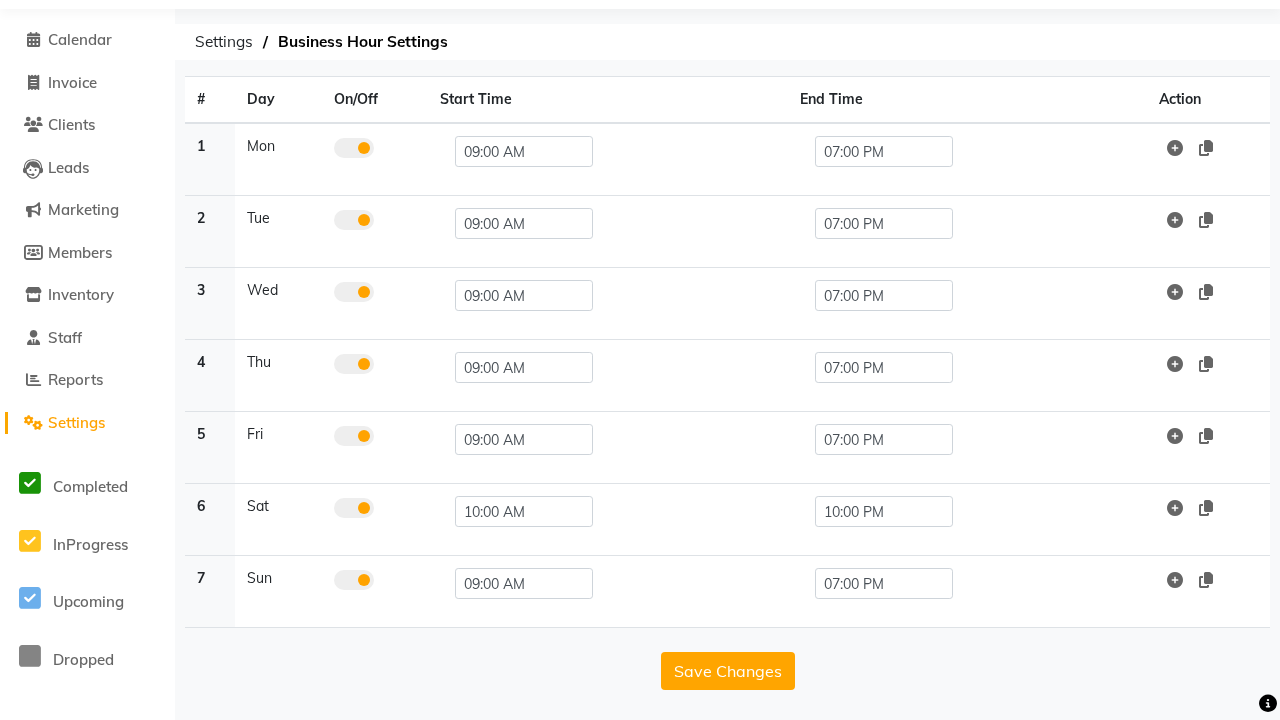 click at bounding box center [37, -27] 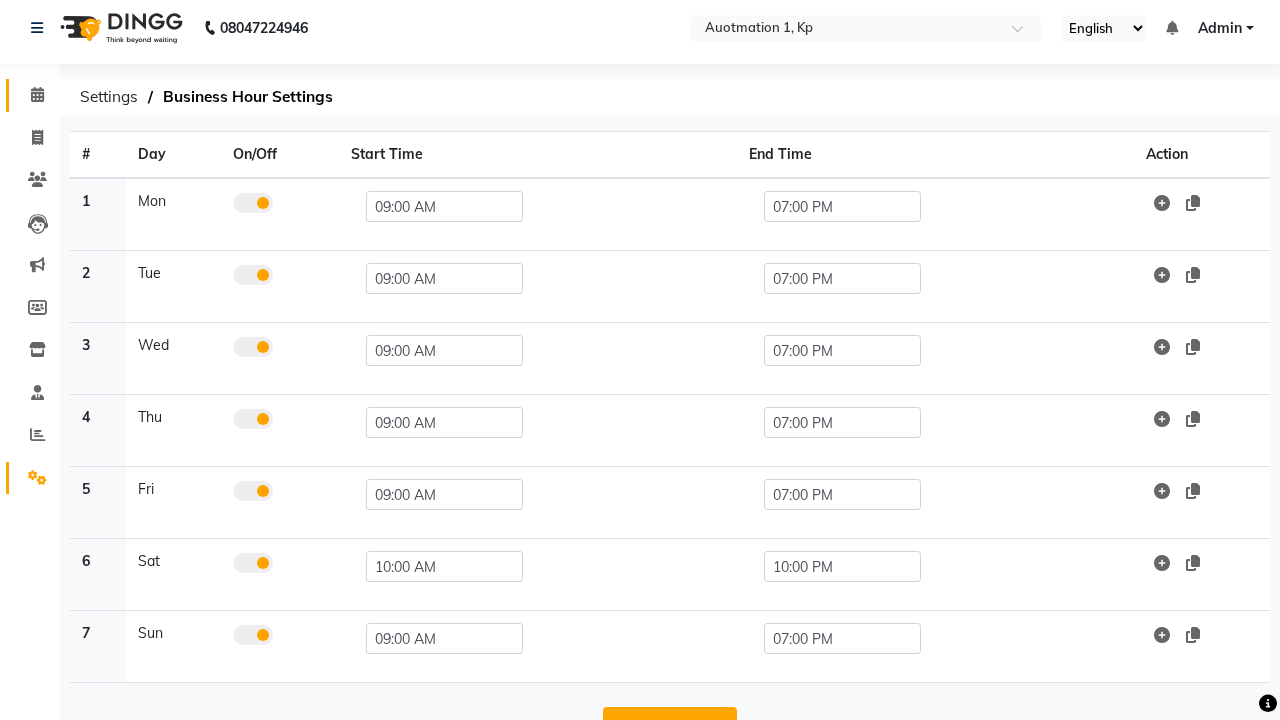 click 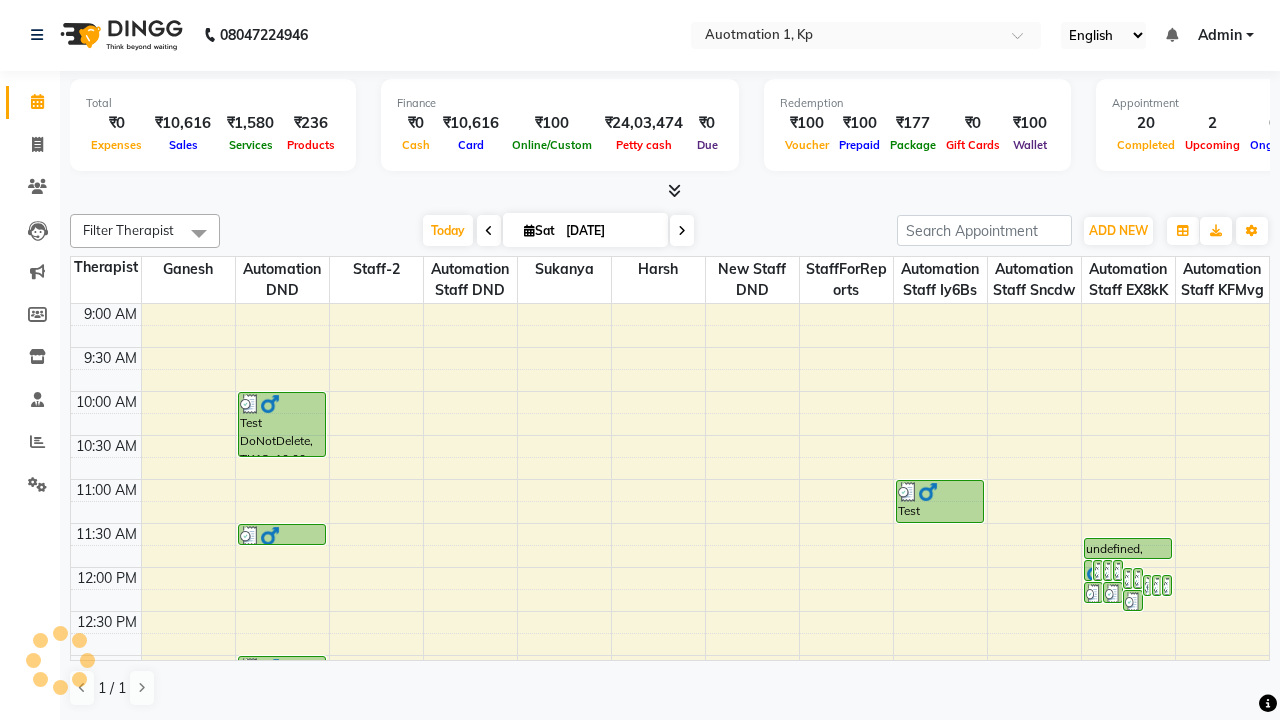 scroll, scrollTop: 0, scrollLeft: 0, axis: both 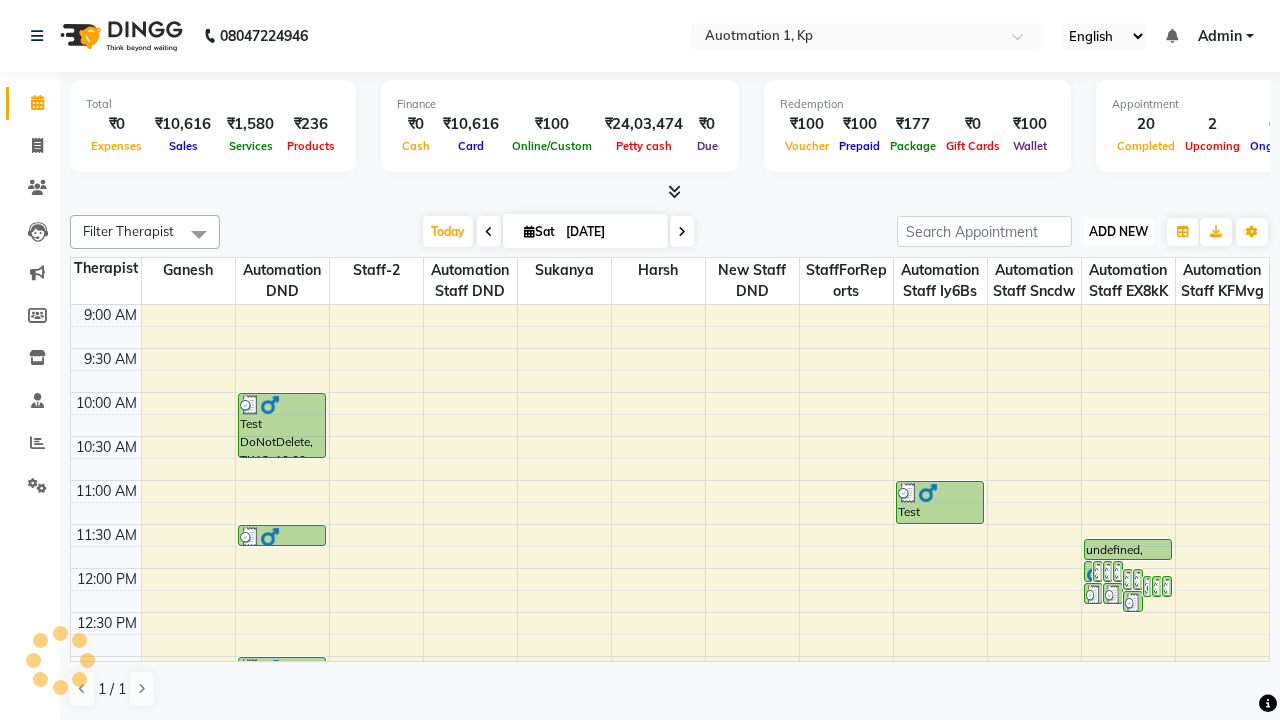 click on "ADD NEW" at bounding box center [1118, 231] 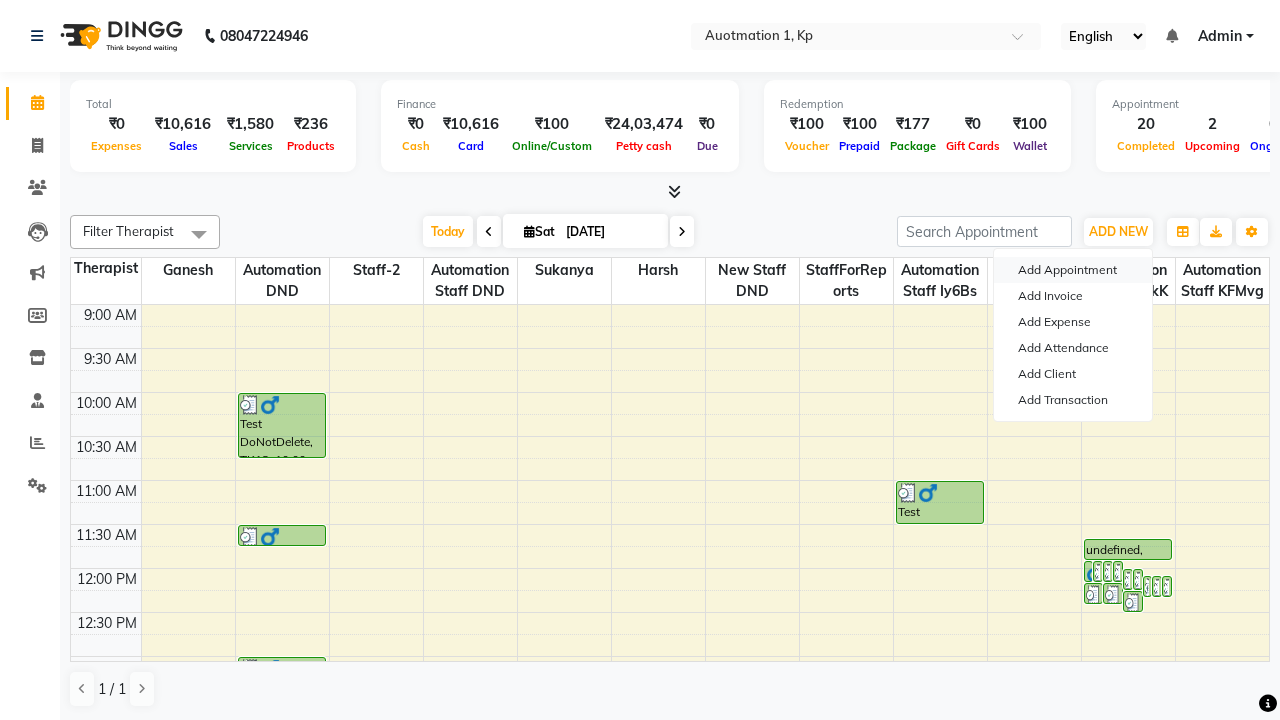 click on "Add Appointment" at bounding box center (1073, 270) 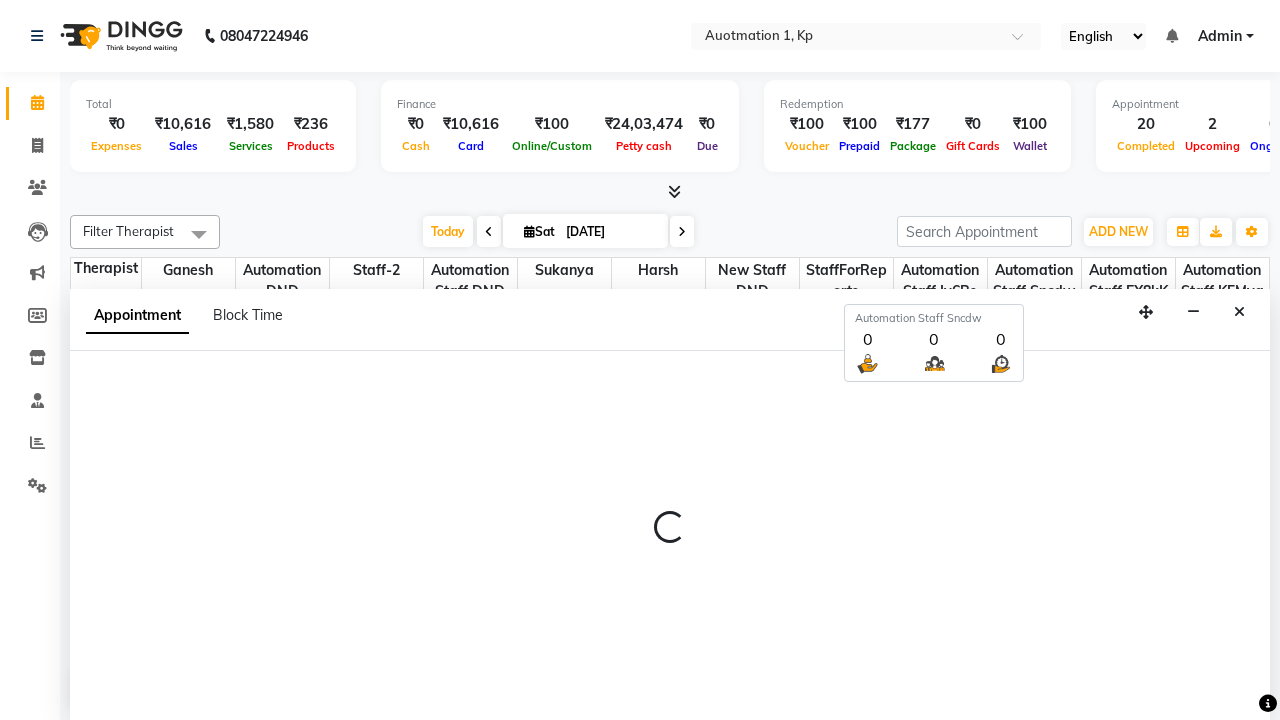 scroll, scrollTop: 1, scrollLeft: 0, axis: vertical 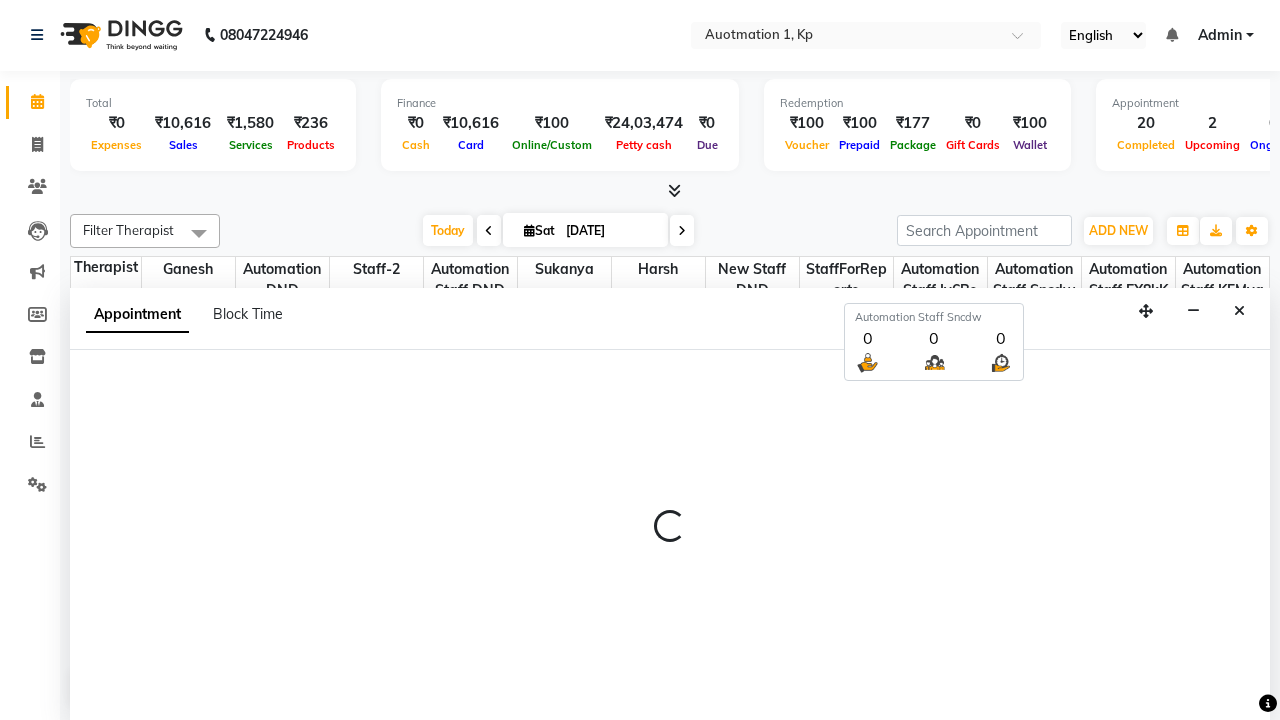 select on "tentative" 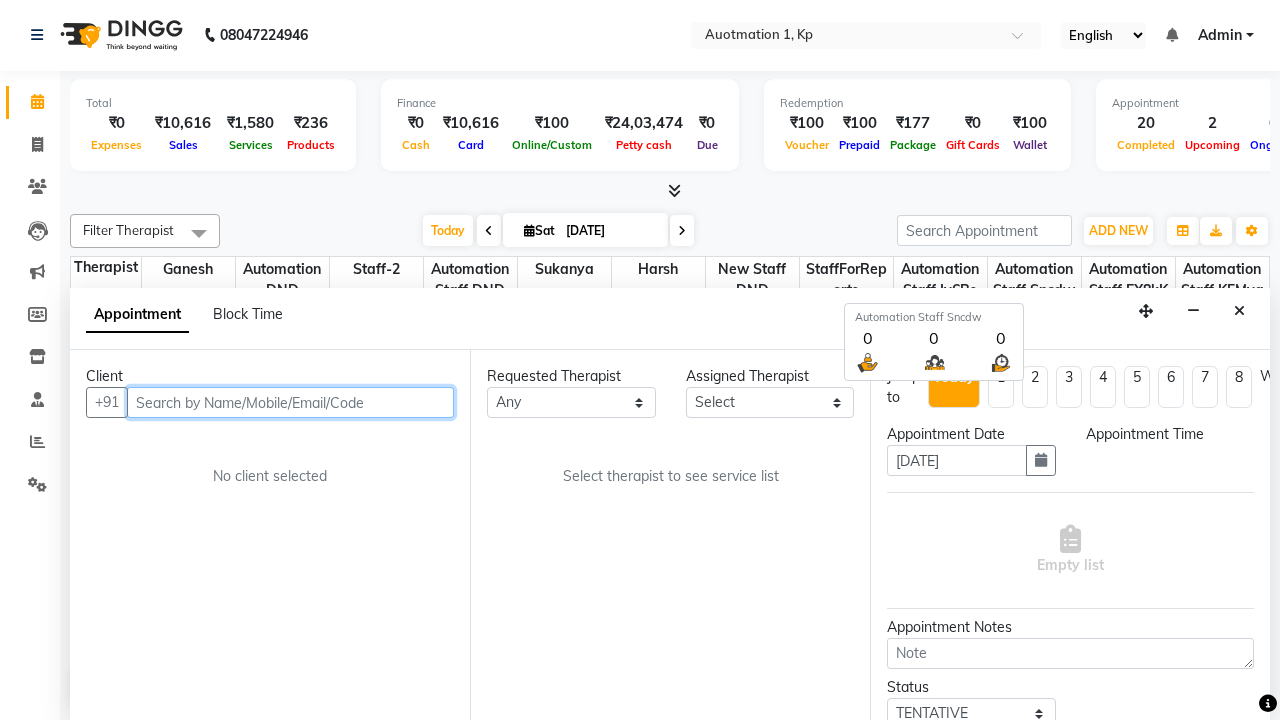 select on "600" 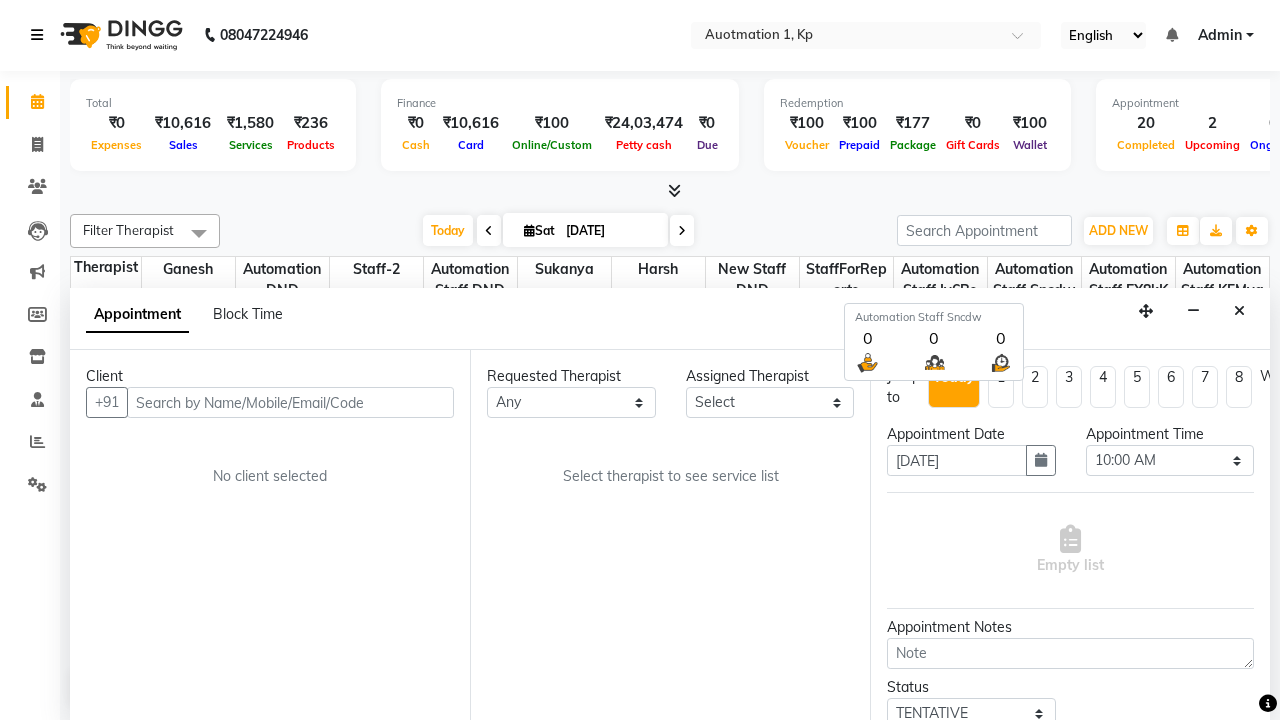 click at bounding box center [37, 35] 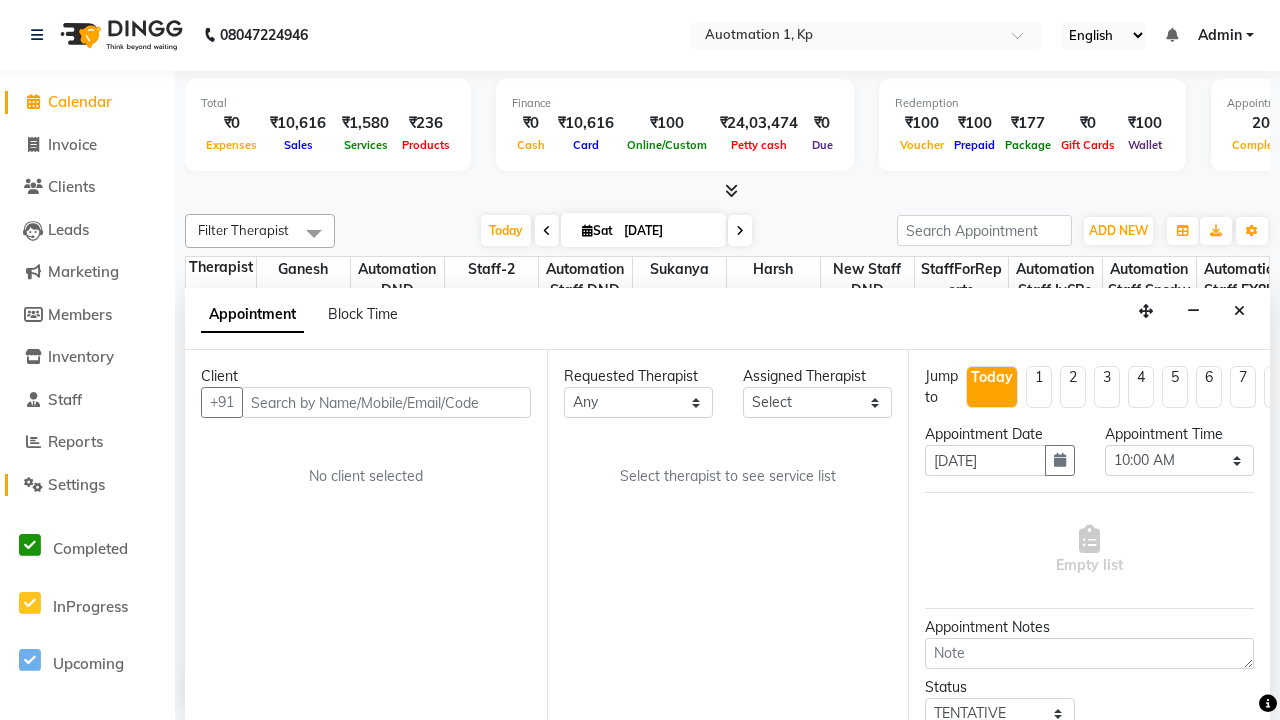 click on "Settings" 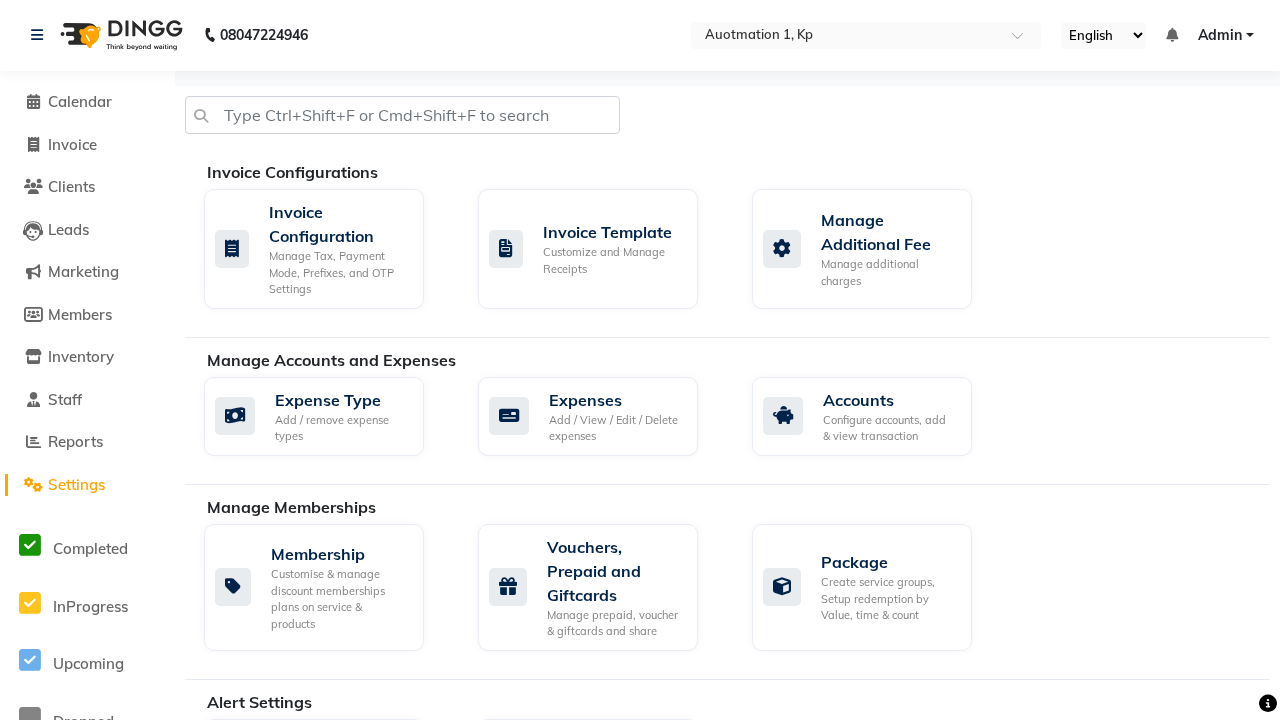 scroll, scrollTop: 0, scrollLeft: 0, axis: both 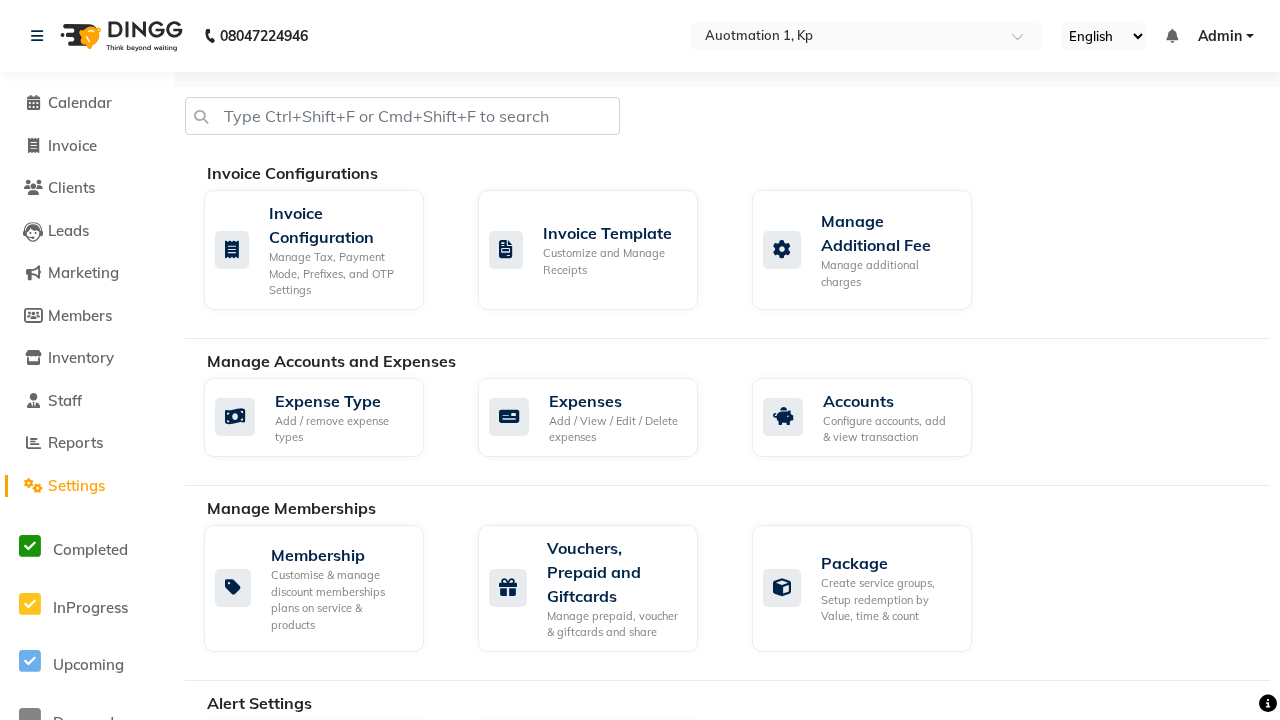 click on "Business Hours" 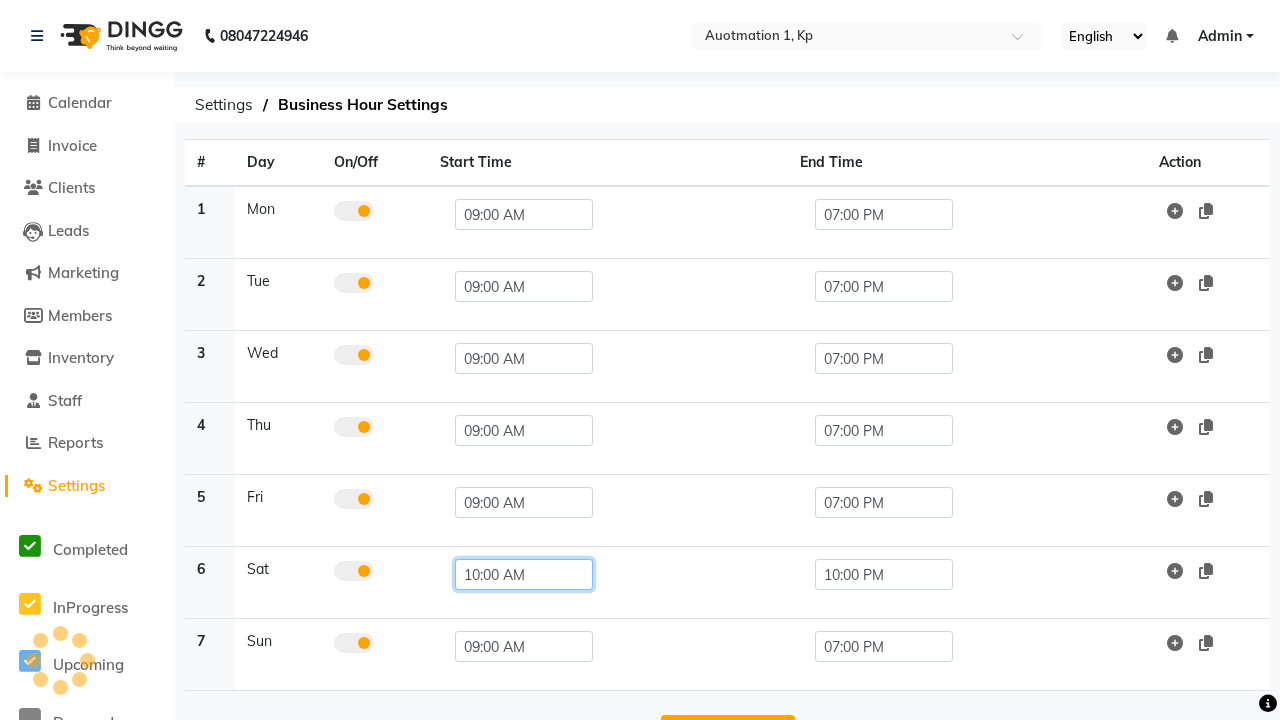 click on "10:00 AM" 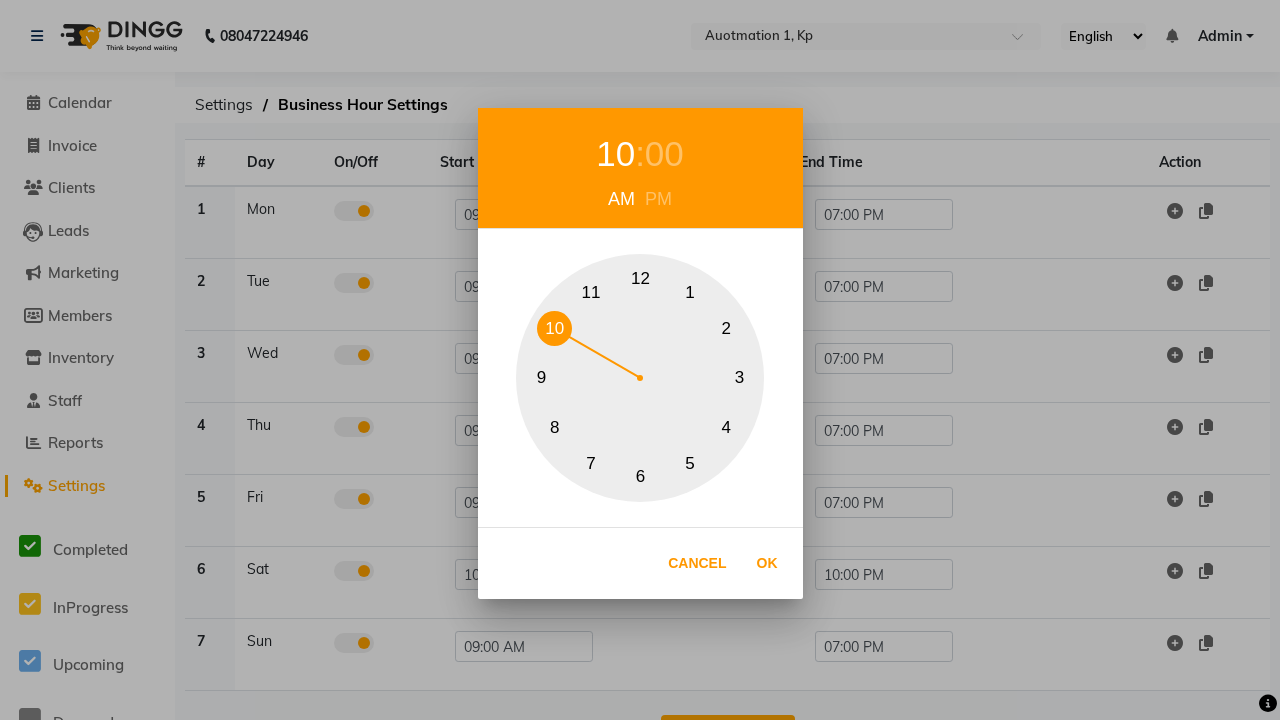 click on "9" at bounding box center [541, 378] 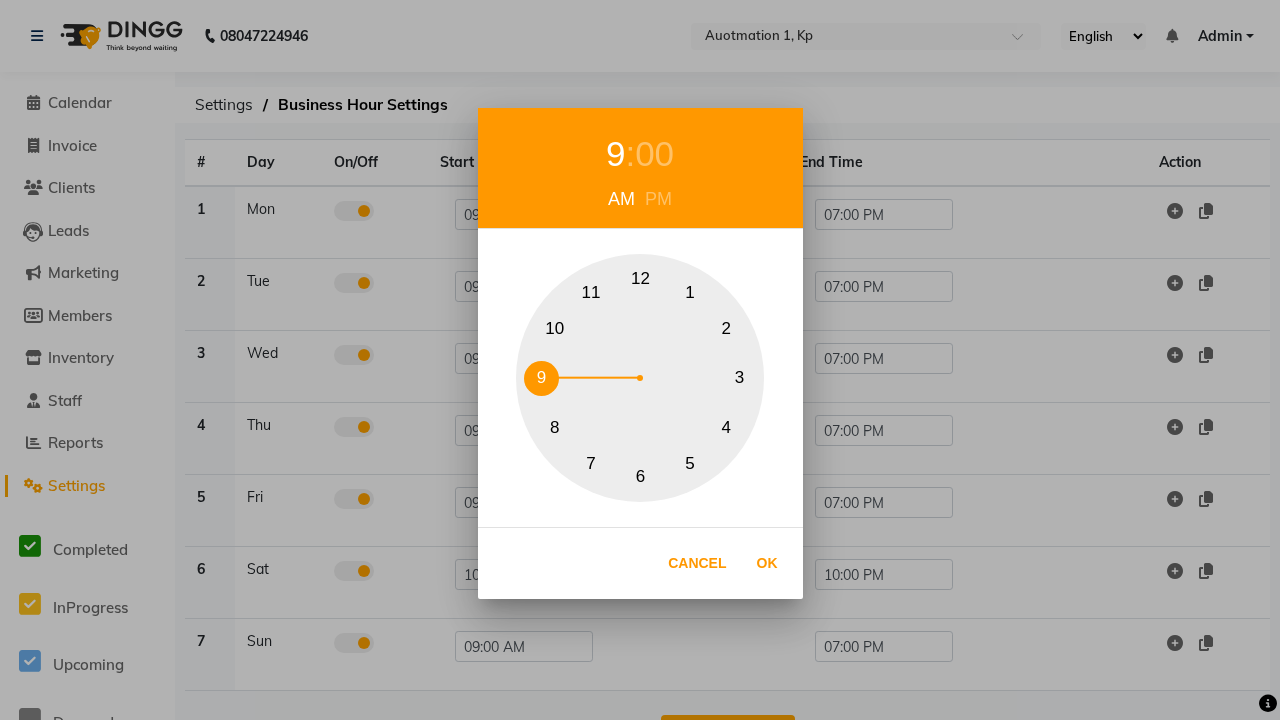 click on "00" at bounding box center [654, 154] 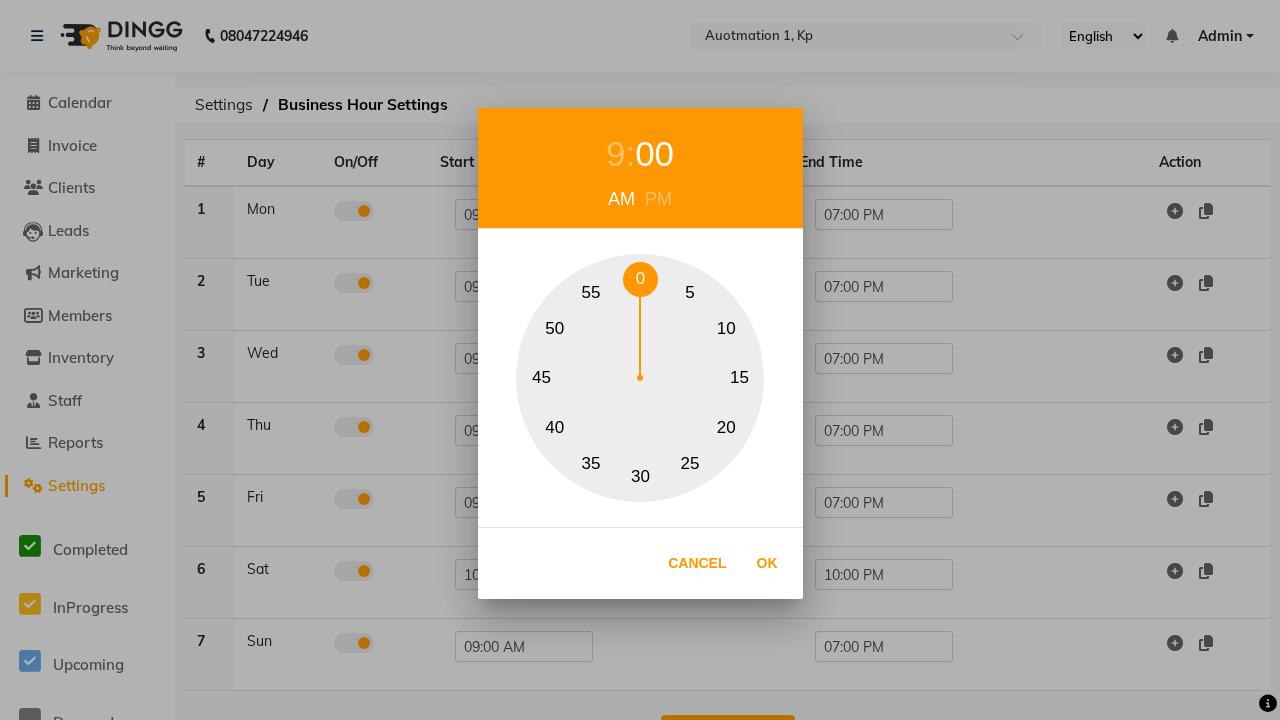 click on "0" at bounding box center (640, 279) 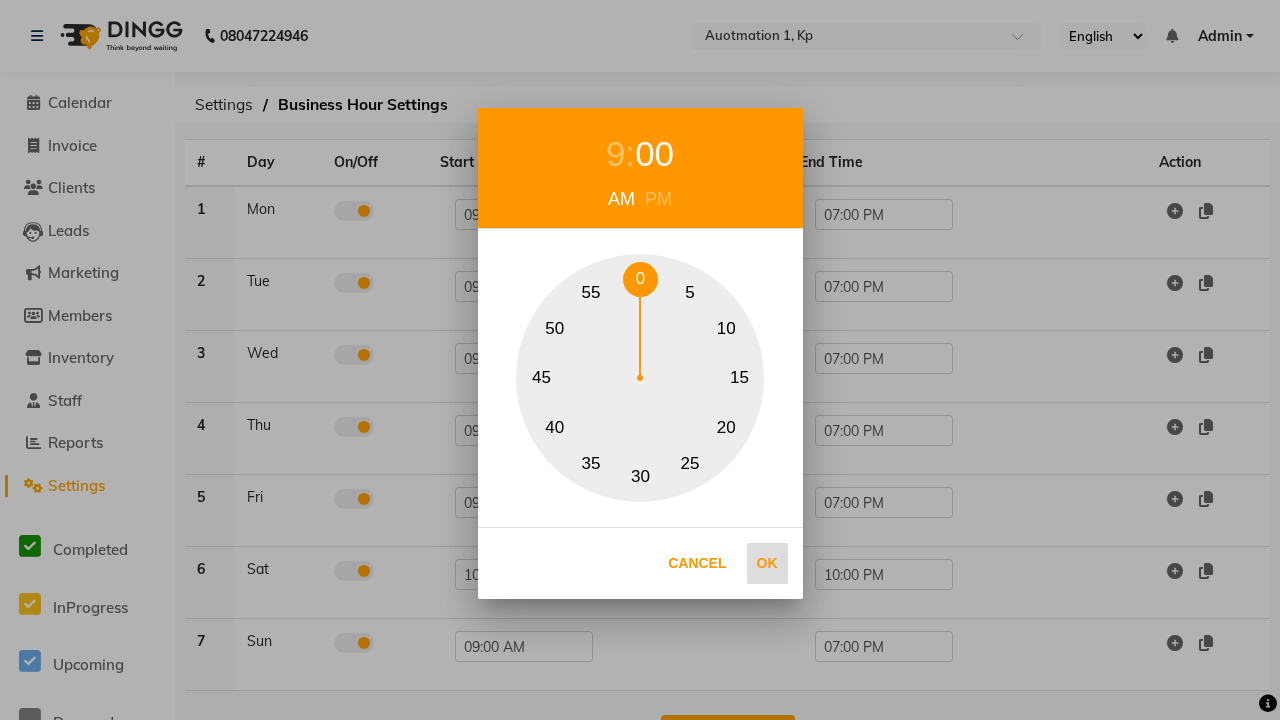 click on "Ok" at bounding box center [767, 563] 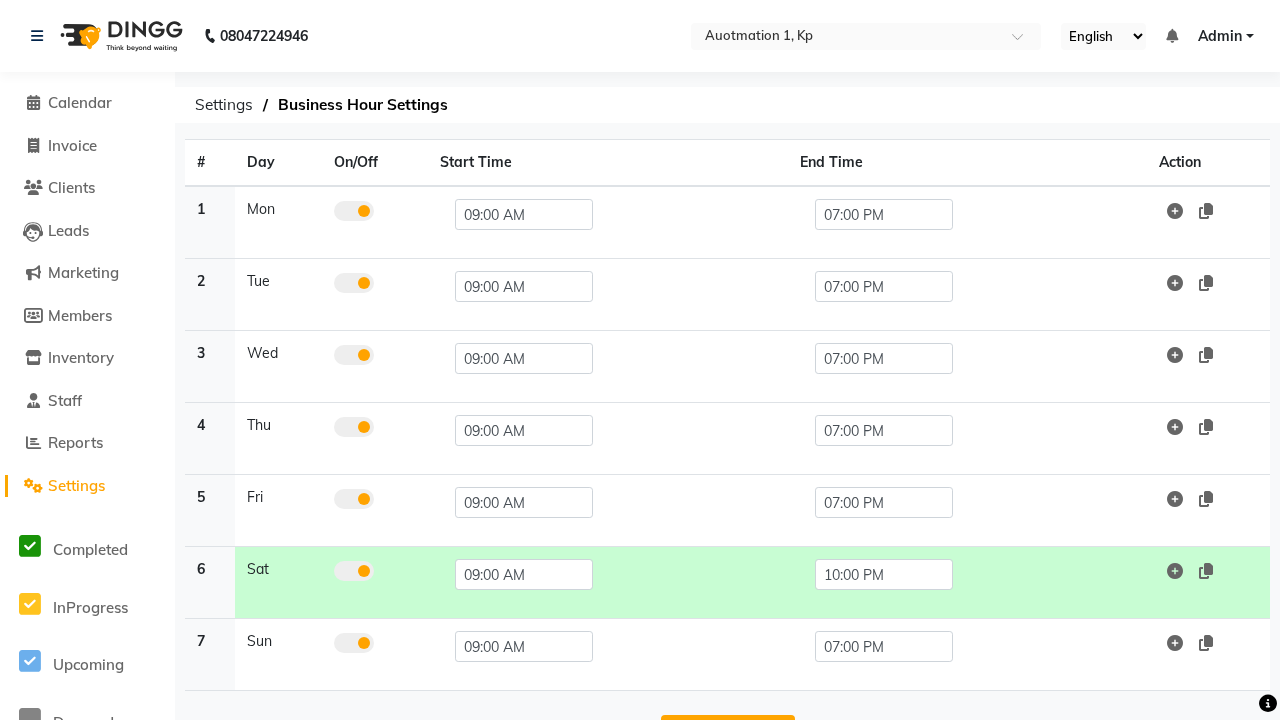 scroll, scrollTop: 63, scrollLeft: 0, axis: vertical 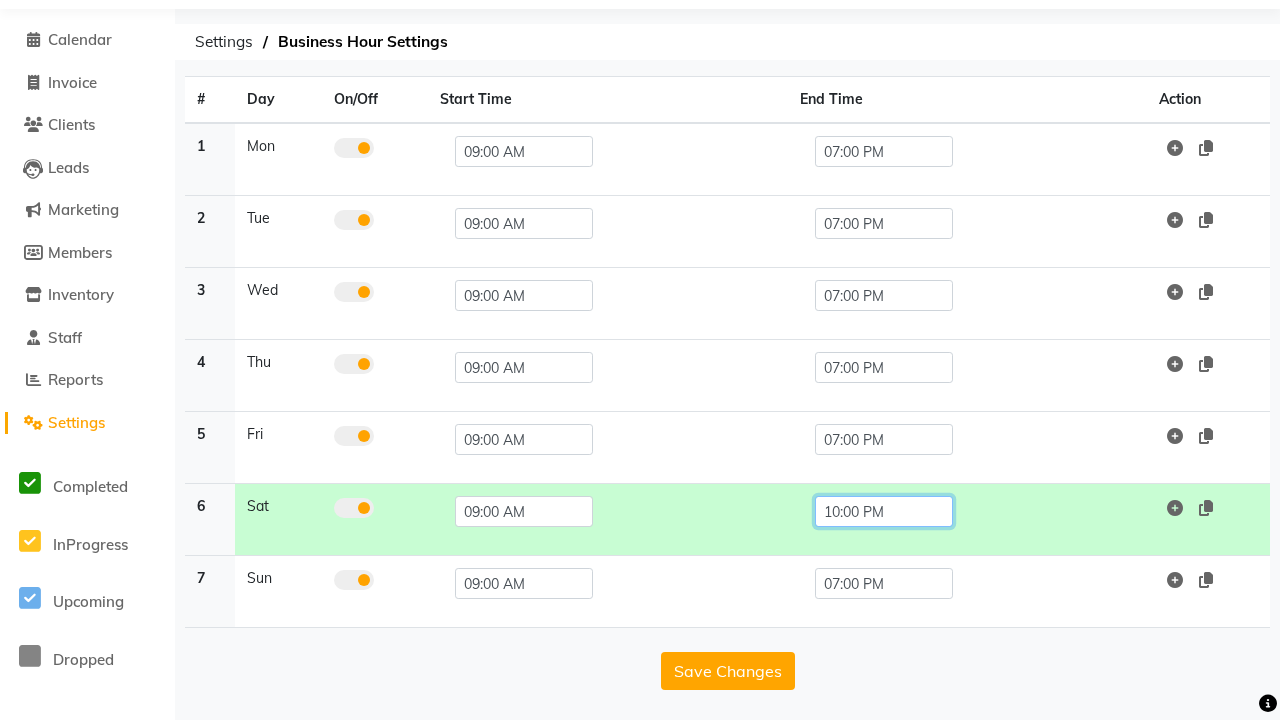 click on "10:00 PM" 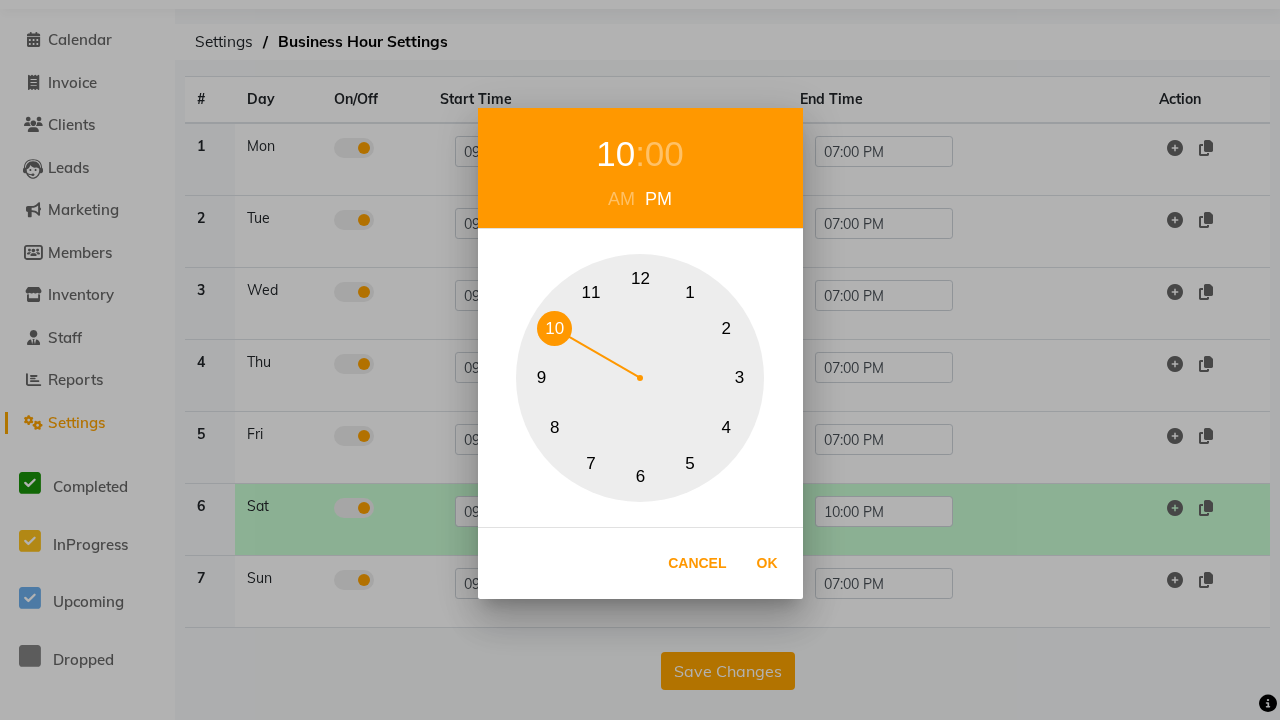 click on "7" at bounding box center (591, 463) 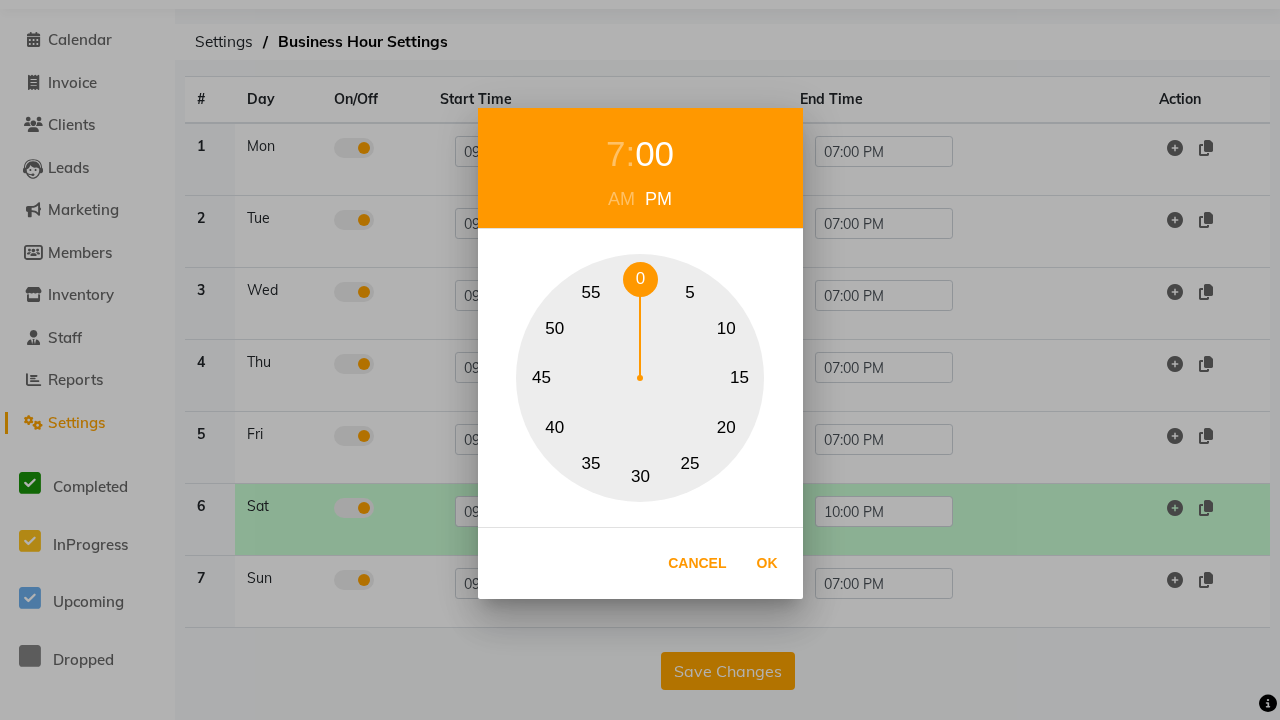 click on "0" at bounding box center (640, 279) 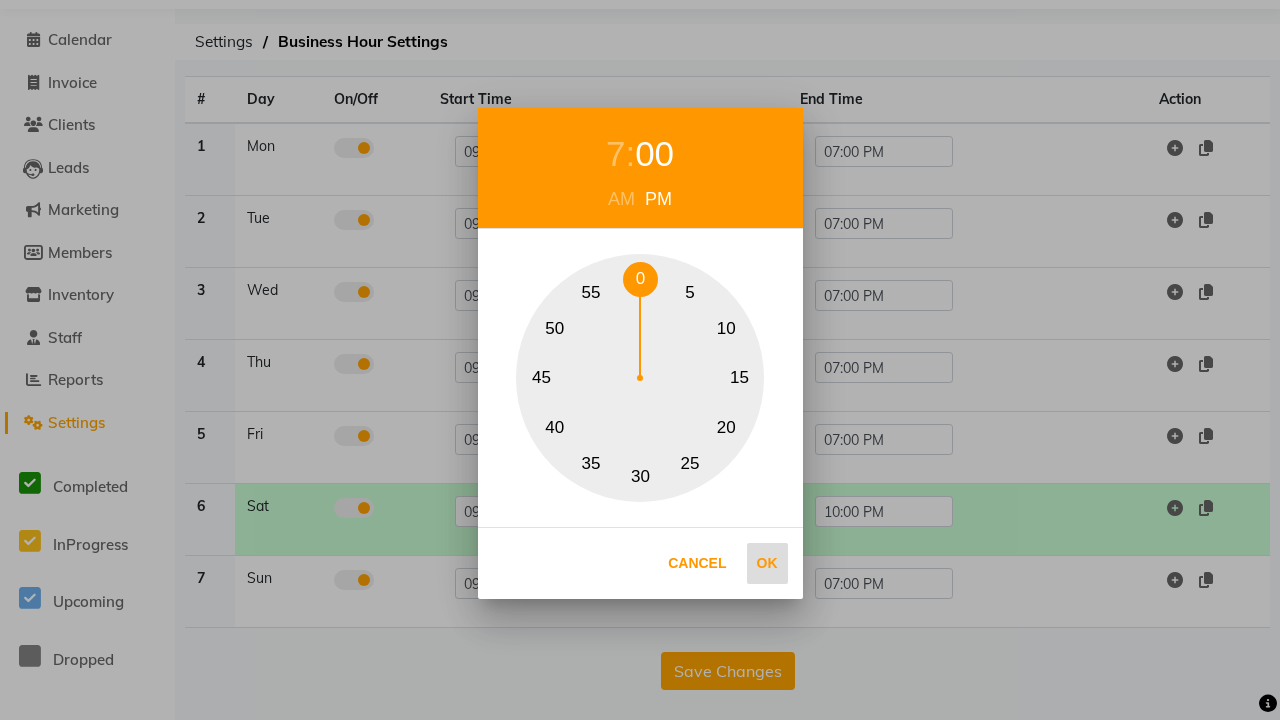 click on "Ok" at bounding box center [767, 563] 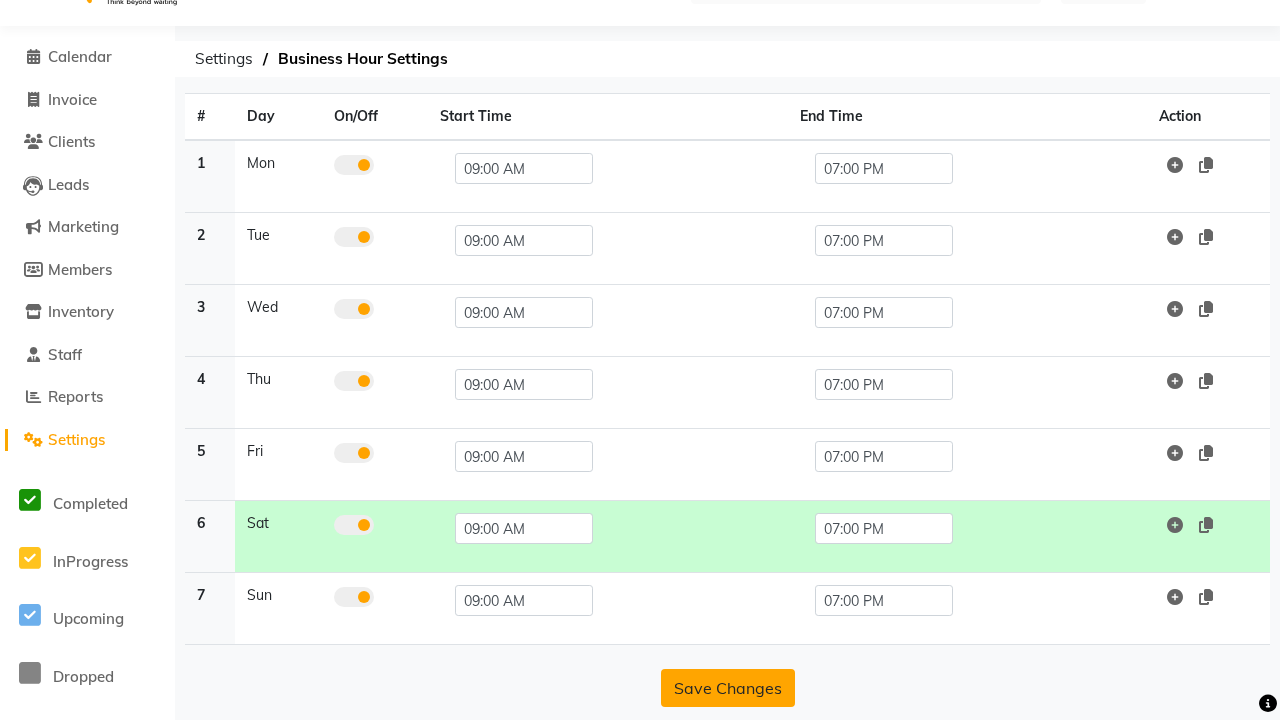 click on "Save Changes" 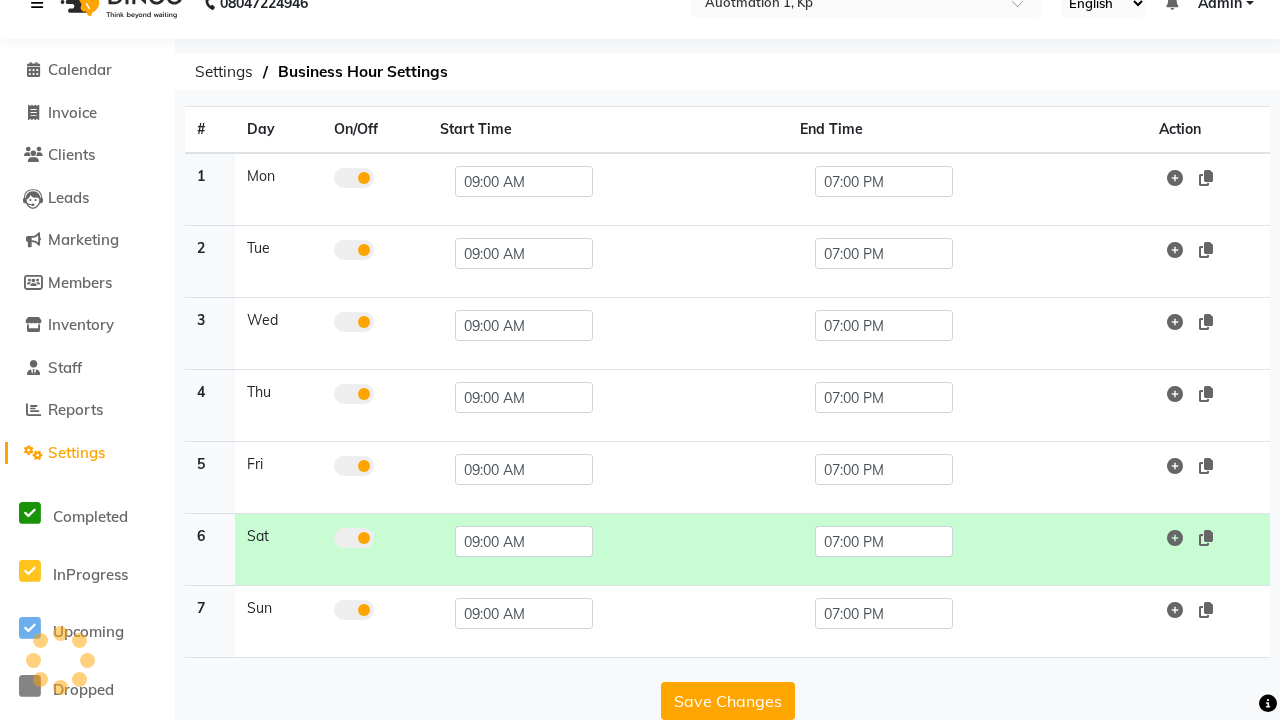 click at bounding box center (37, 3) 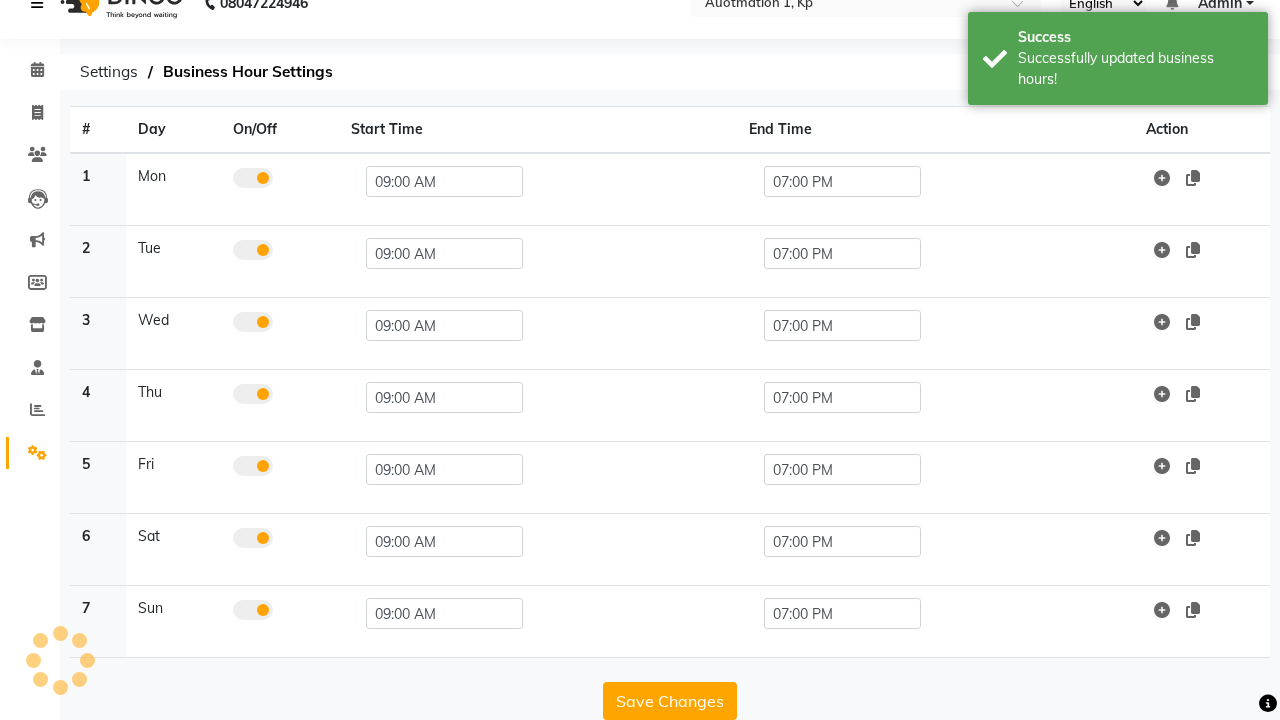scroll, scrollTop: 8, scrollLeft: 0, axis: vertical 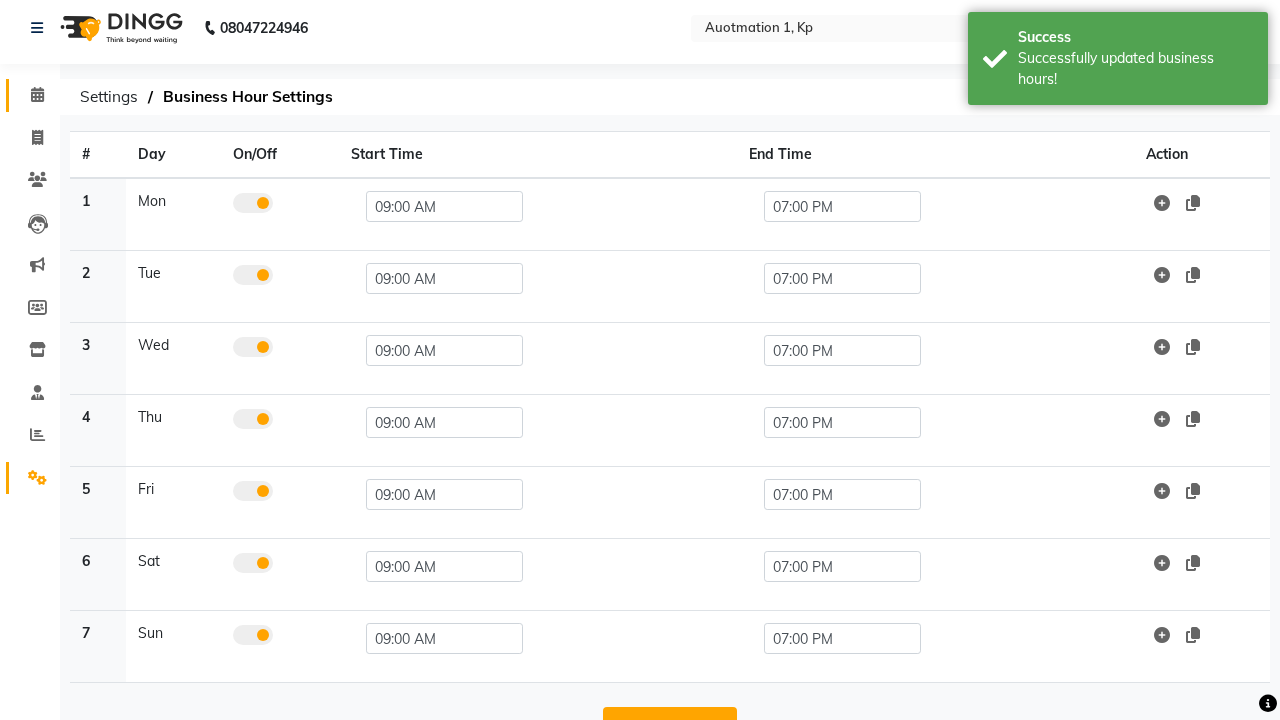 click 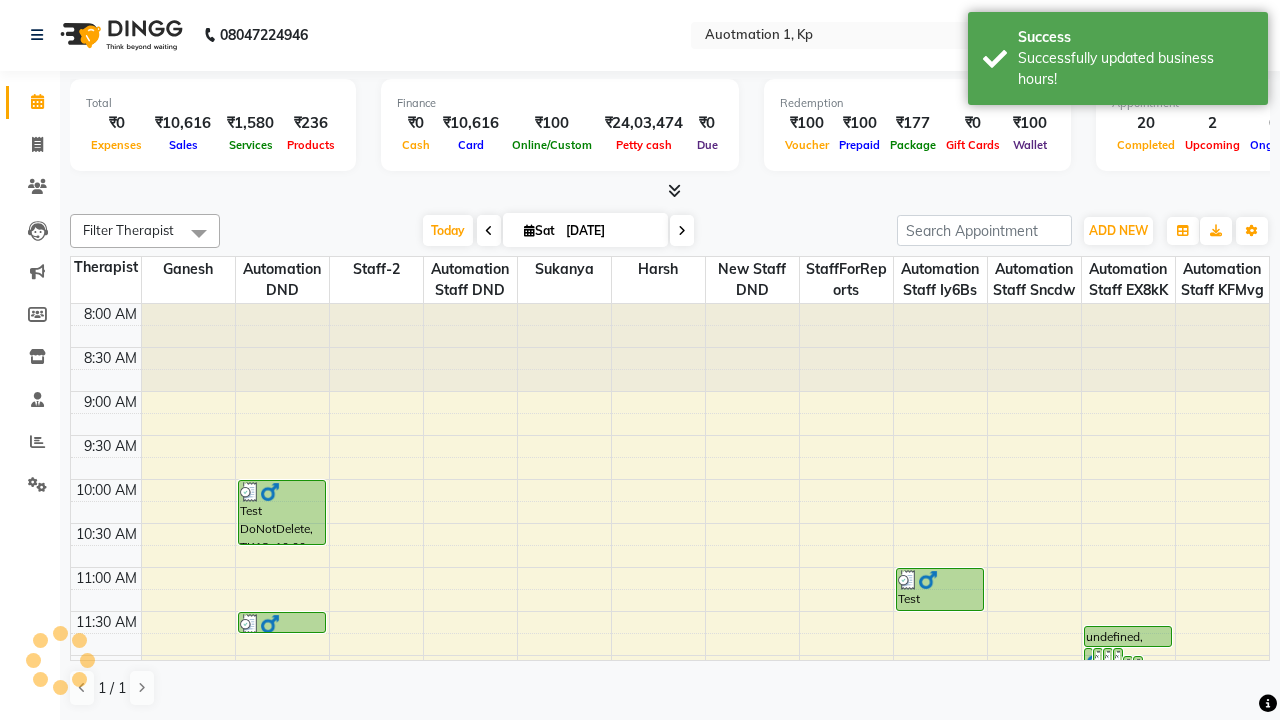 scroll, scrollTop: 0, scrollLeft: 0, axis: both 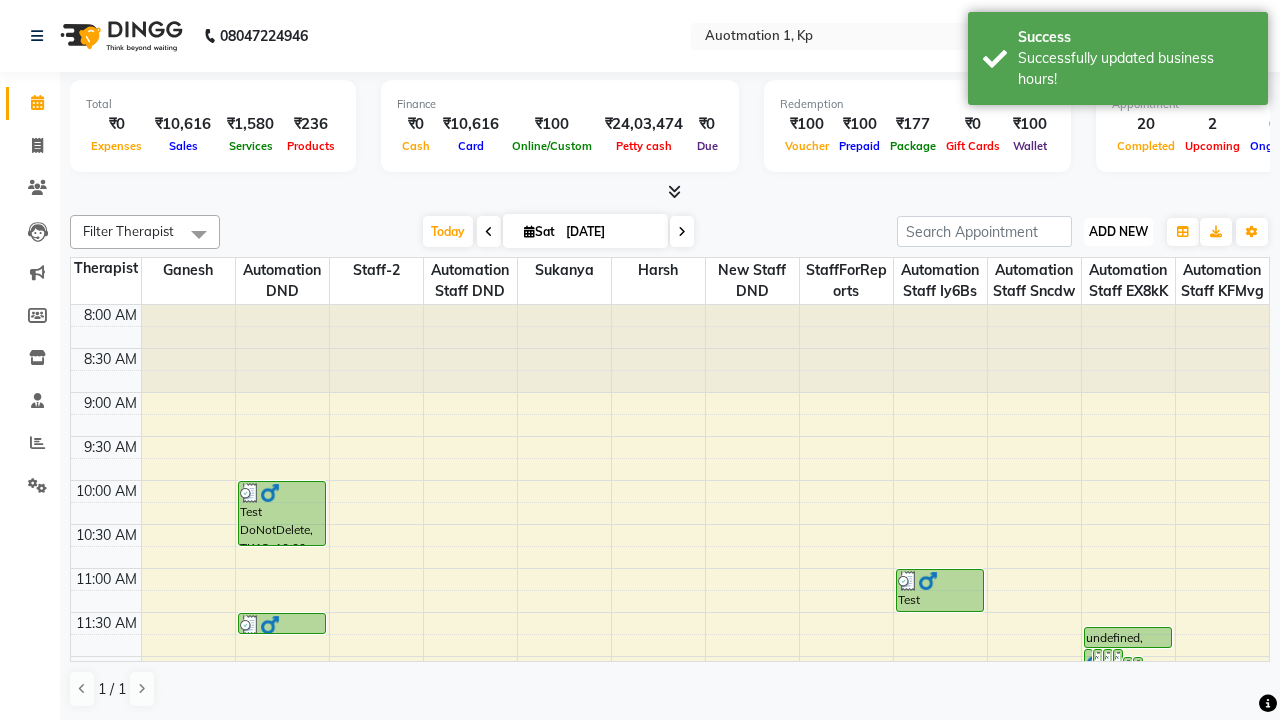 click on "ADD NEW" at bounding box center (1118, 231) 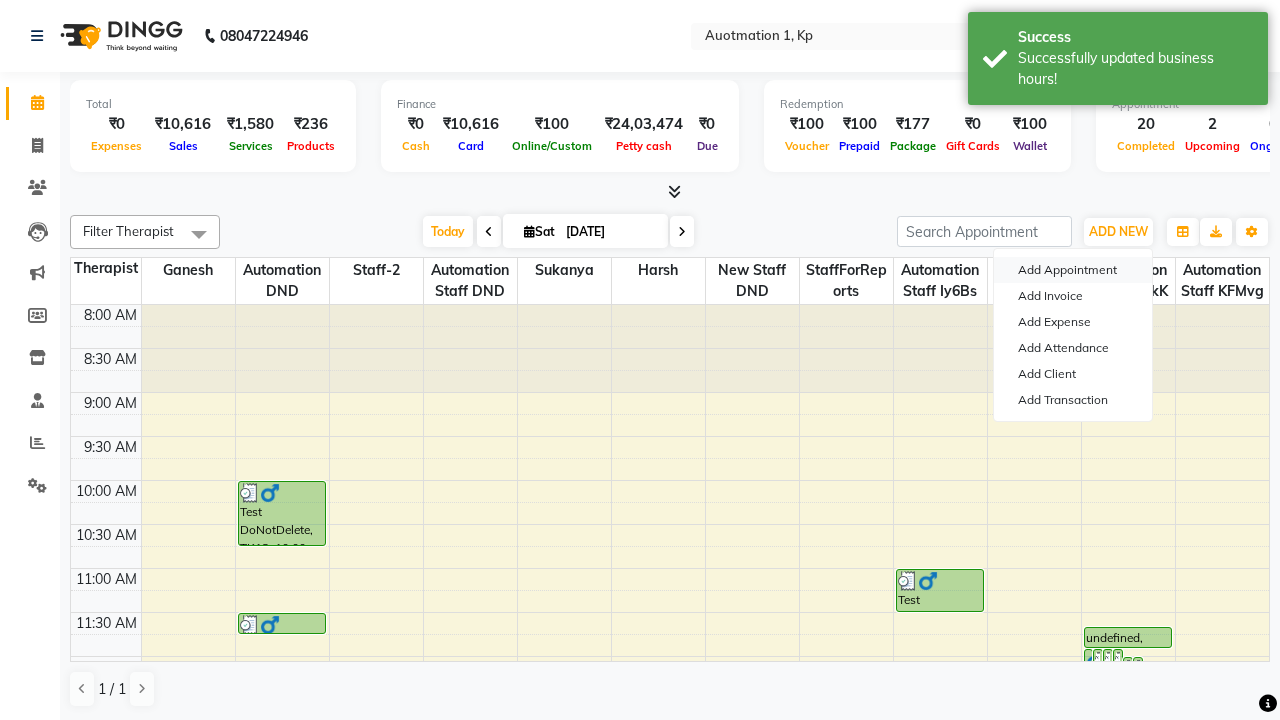 click on "Add Appointment" at bounding box center (1073, 270) 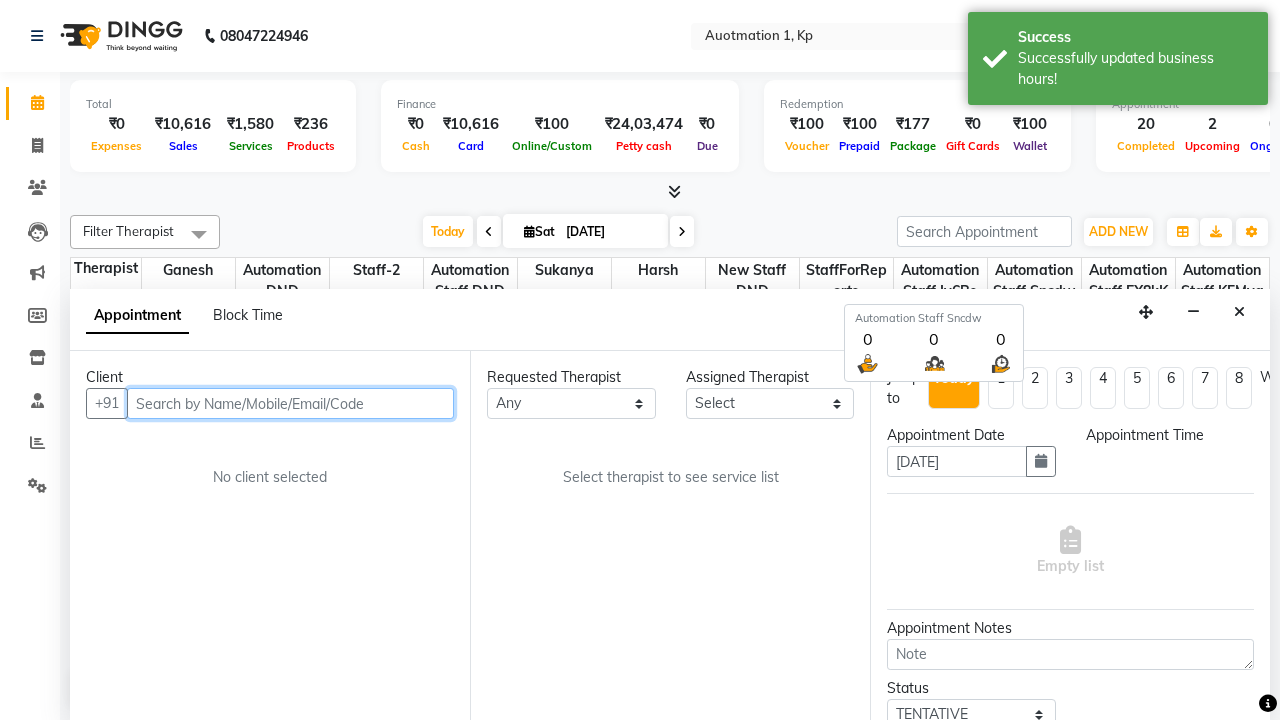 select on "540" 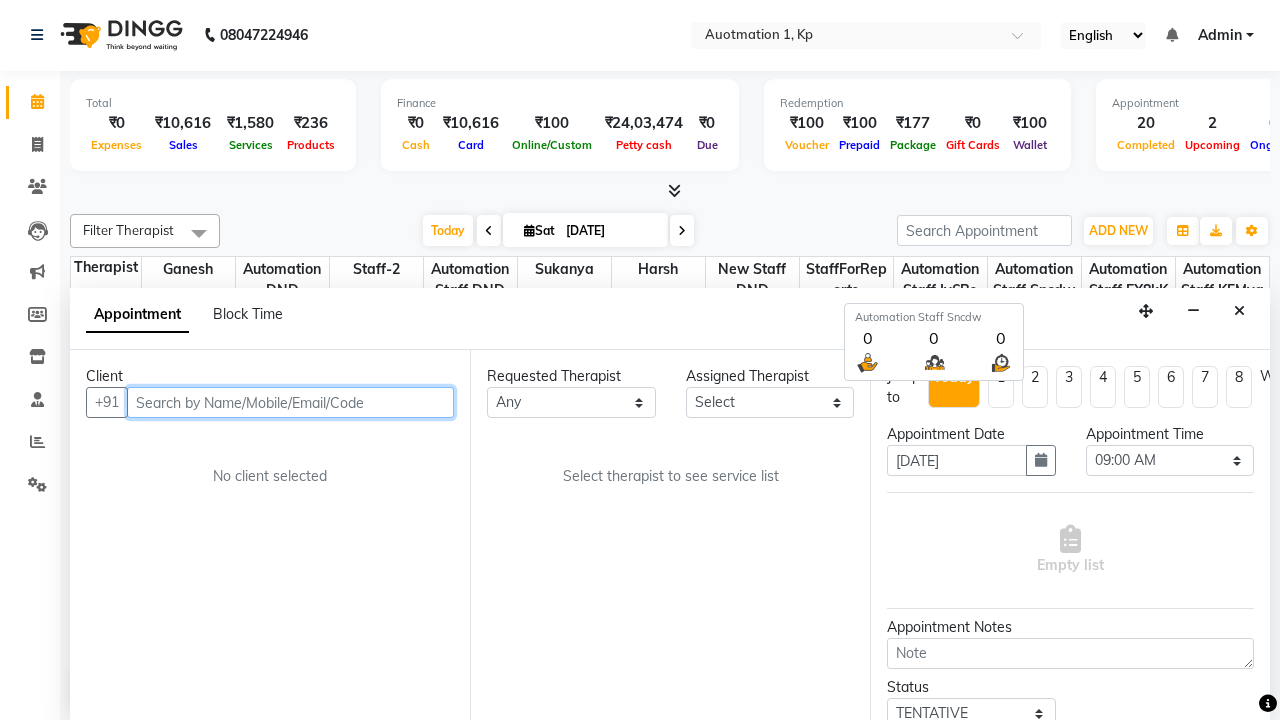 scroll, scrollTop: 0, scrollLeft: 0, axis: both 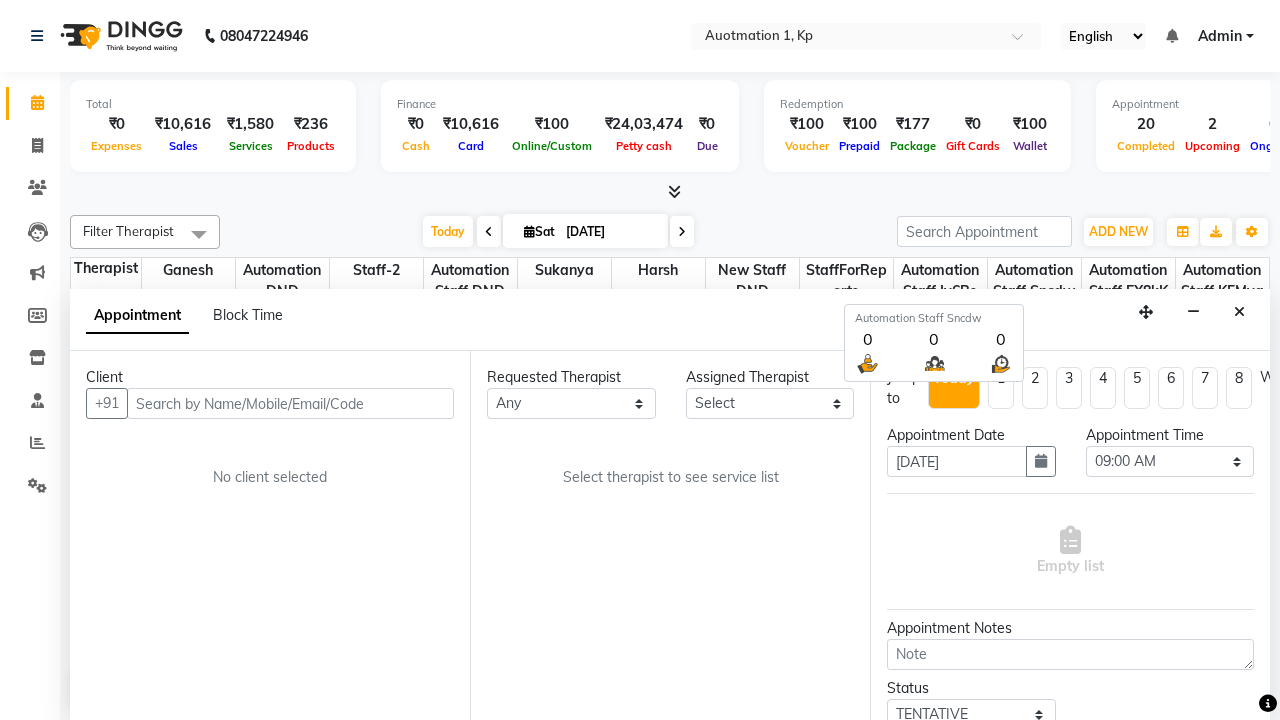 click on "Admin" at bounding box center (1220, 36) 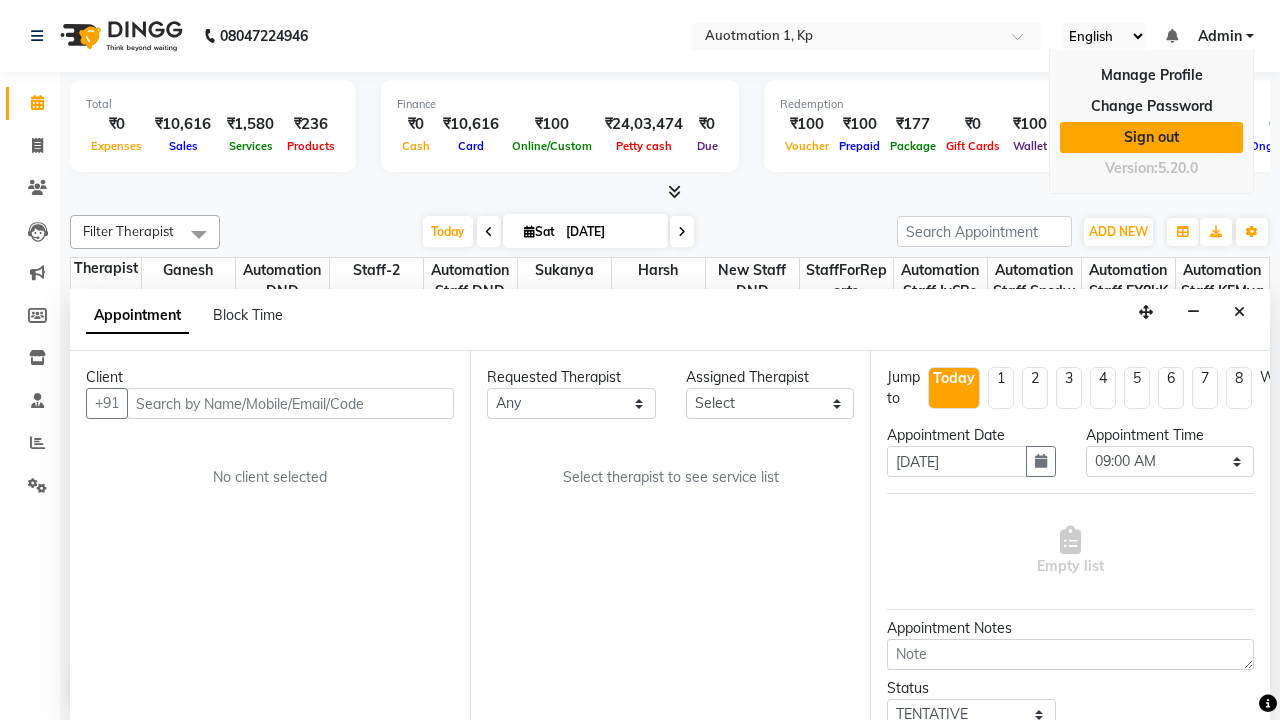 click on "Sign out" at bounding box center [1151, 137] 